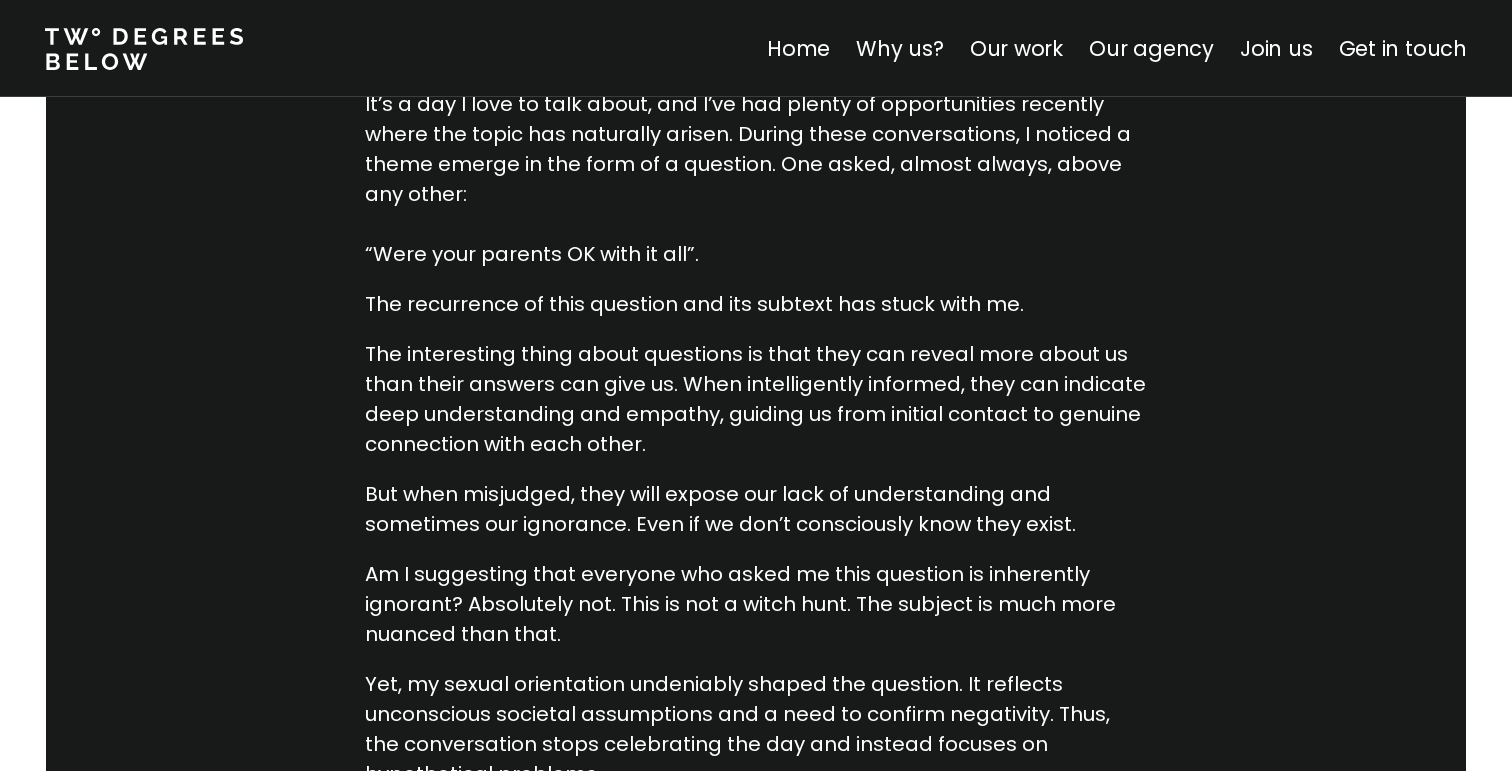 scroll, scrollTop: 1124, scrollLeft: 0, axis: vertical 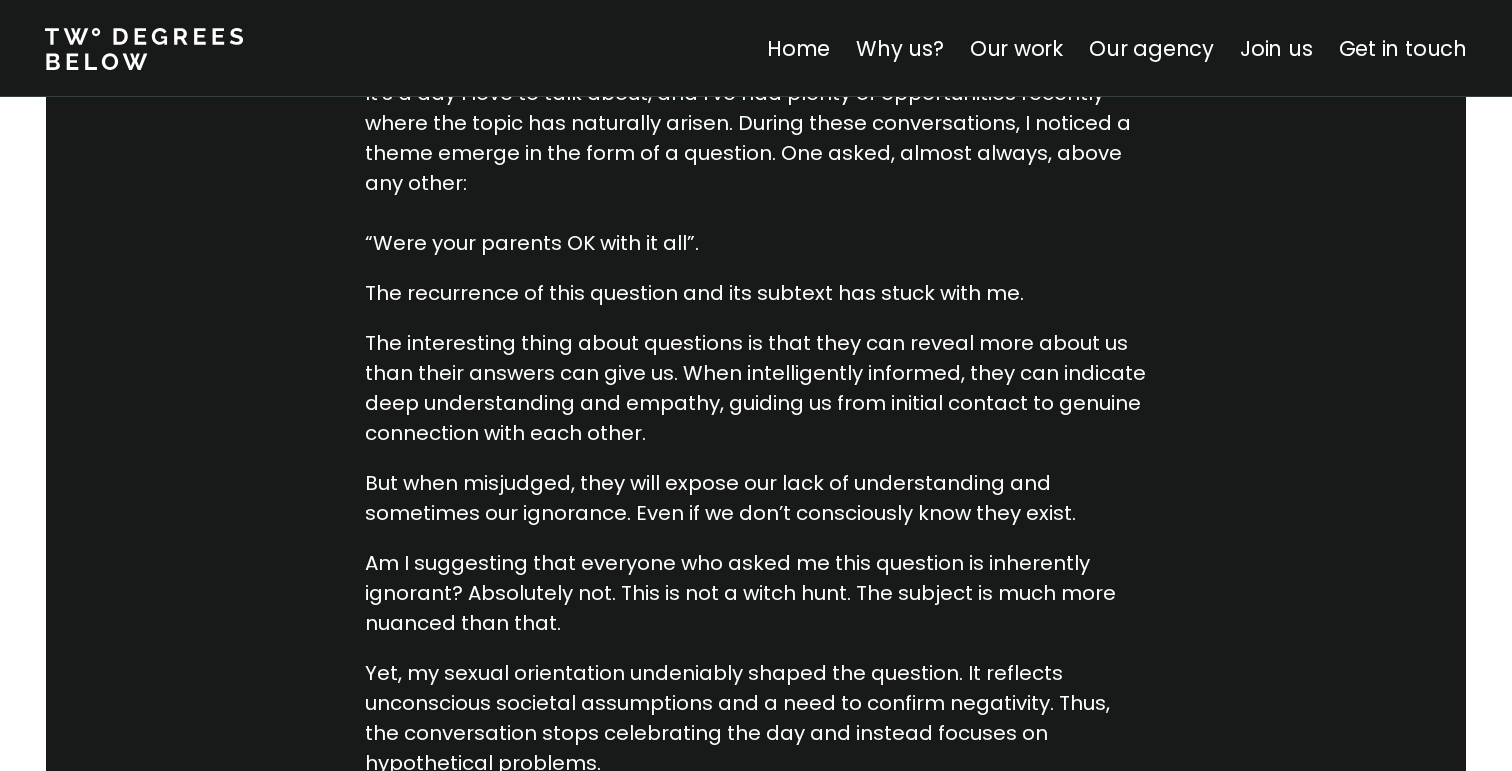 click on "It’s a day I love to talk about, and I’ve had plenty of opportunities recently where the topic has naturally arisen. During these conversations, I noticed a theme emerge in the form of a question. One asked, almost always, above any other: “Were your parents OK with it all”." at bounding box center [756, 168] 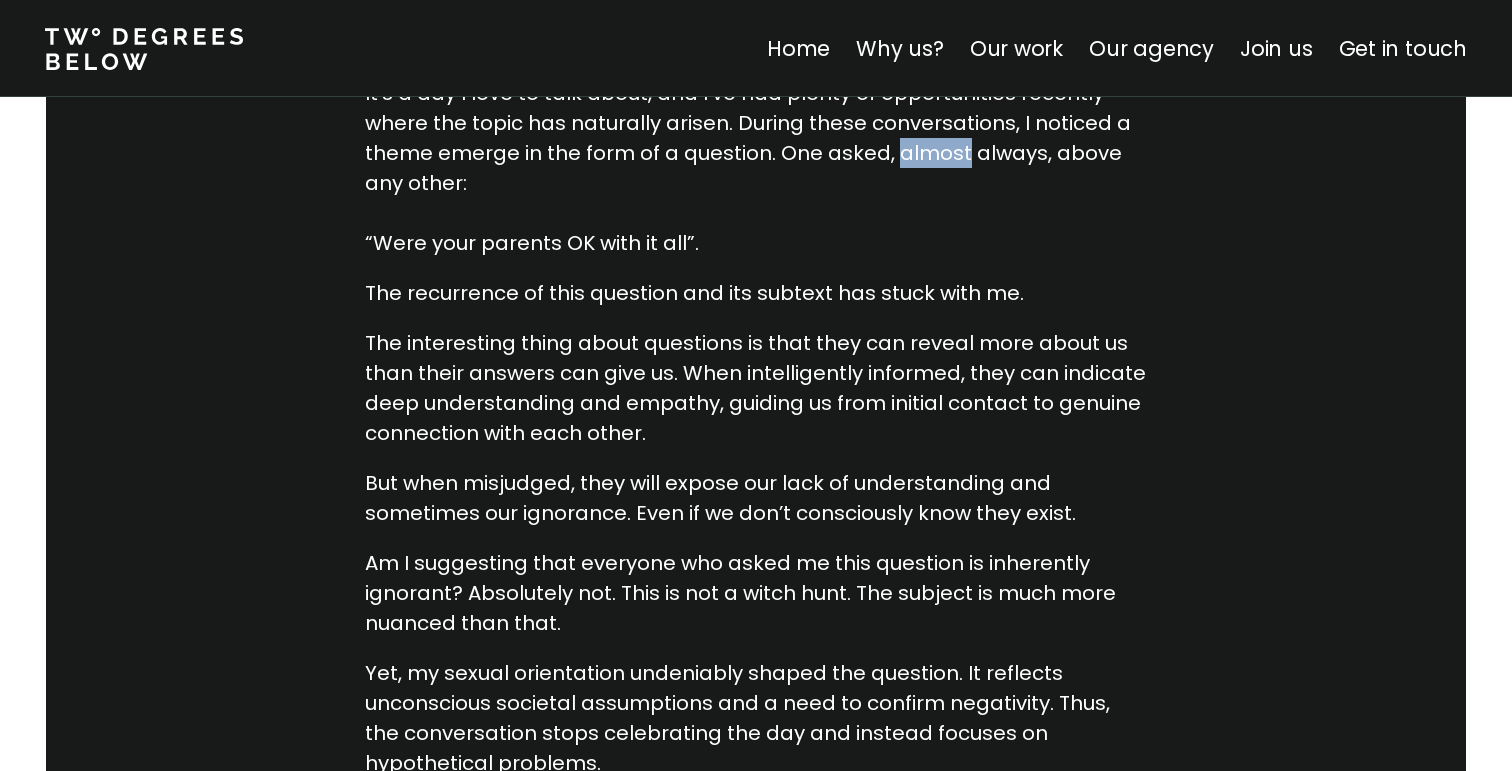 click on "It’s a day I love to talk about, and I’ve had plenty of opportunities recently where the topic has naturally arisen. During these conversations, I noticed a theme emerge in the form of a question. One asked, almost always, above any other: “Were your parents OK with it all”." at bounding box center [756, 168] 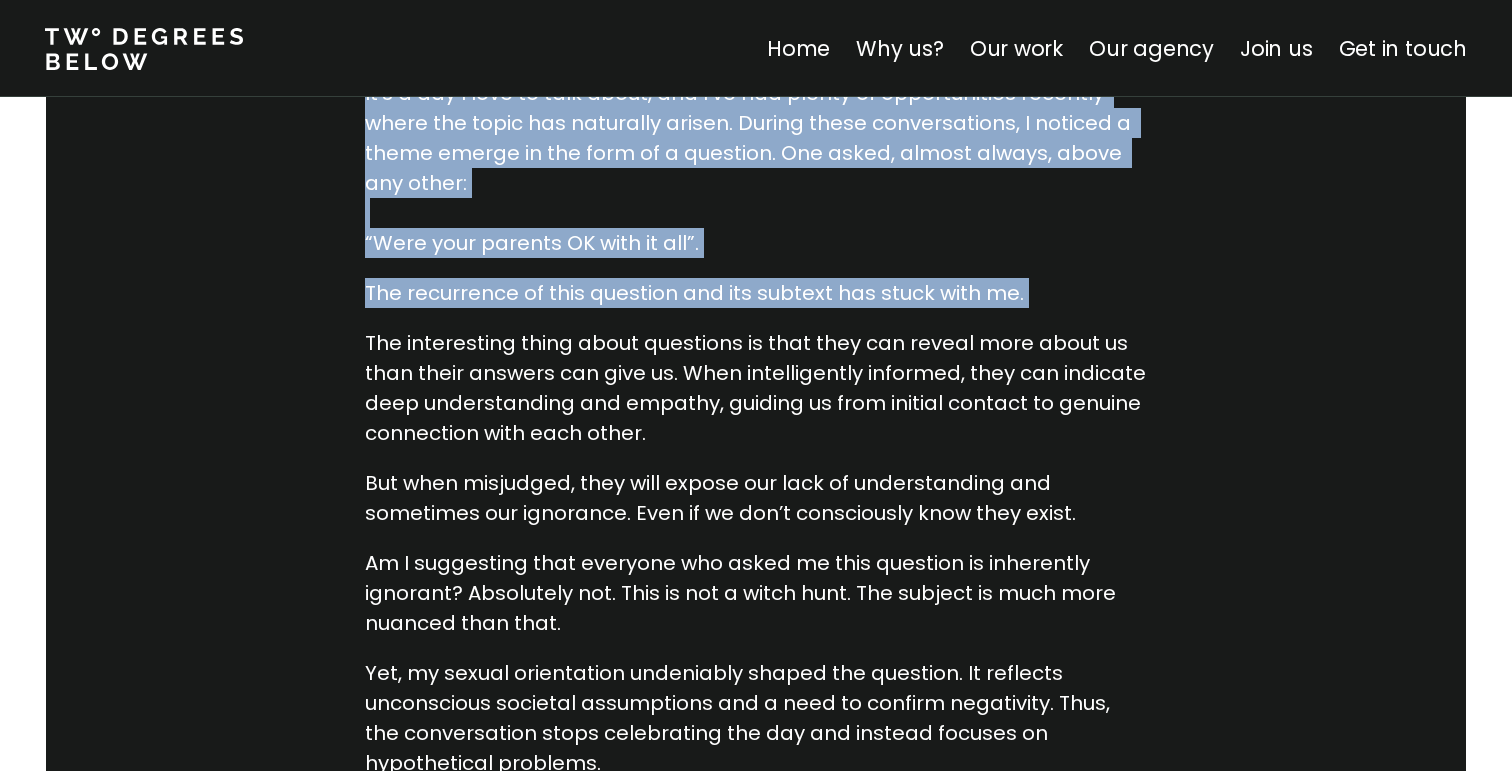 drag, startPoint x: 936, startPoint y: 156, endPoint x: 901, endPoint y: 309, distance: 156.95222 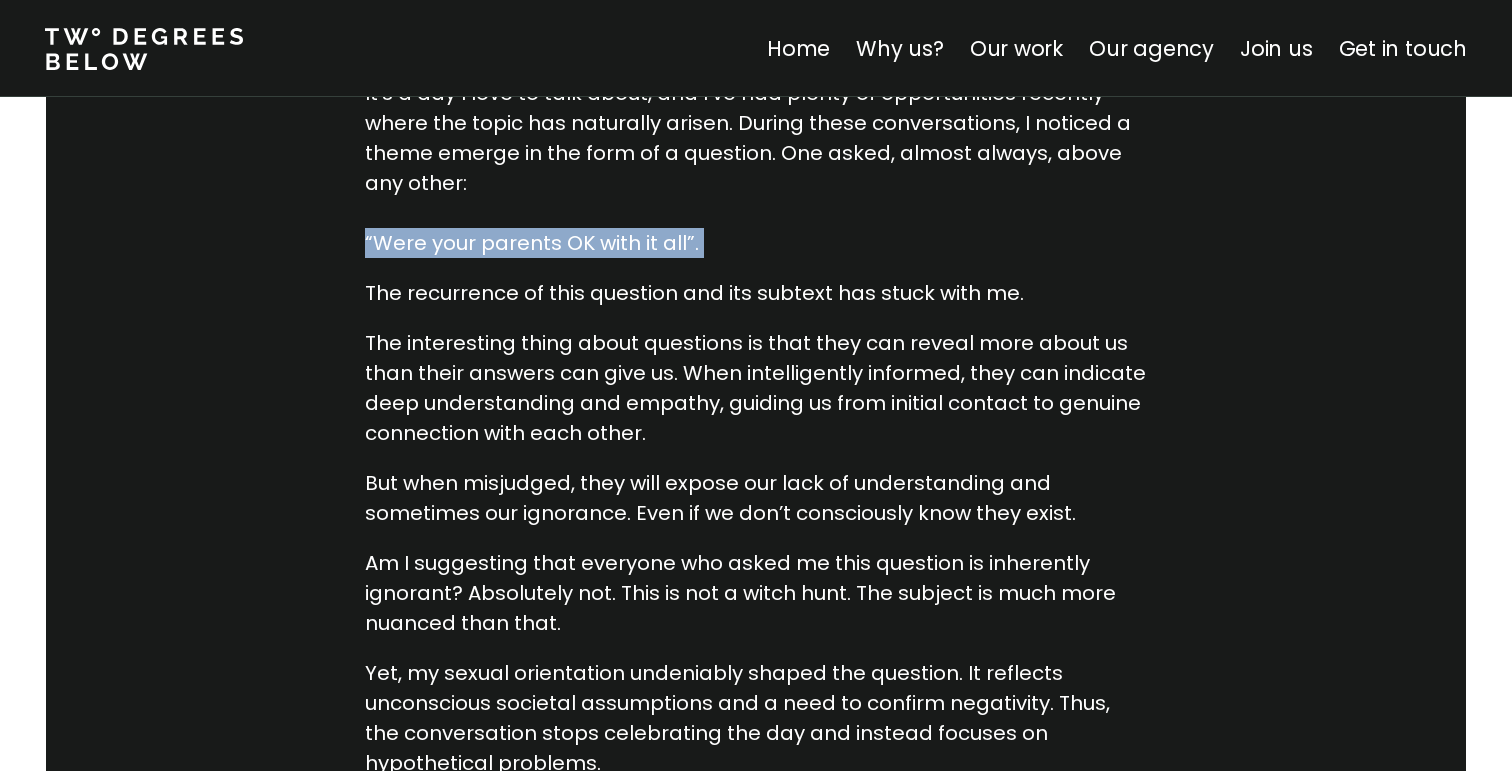 click on "In 2021, I asked a question. A big one. The answer was yes, and in 2022, I married my husband. It was a joyful day I’d spent my formative years believing I’d never legally experience.   It’s a day I love to talk about, and I’ve had plenty of opportunities recently where the topic has naturally arisen. During these conversations, I noticed a theme emerge in the form of a question. One asked, almost always, above any other: “Were your parents OK with it all”.  The recurrence of this question and its subtext has stuck with me.   The interesting thing about questions is that they can reveal more about us than their answers can give us. When intelligently informed, they can indicate deep understanding and empathy, guiding us from initial contact to genuine connection with each other.   But when misjudged, they will expose our lack of understanding and sometimes our ignorance. Even if we don’t consciously know they exist." at bounding box center (756, 748) 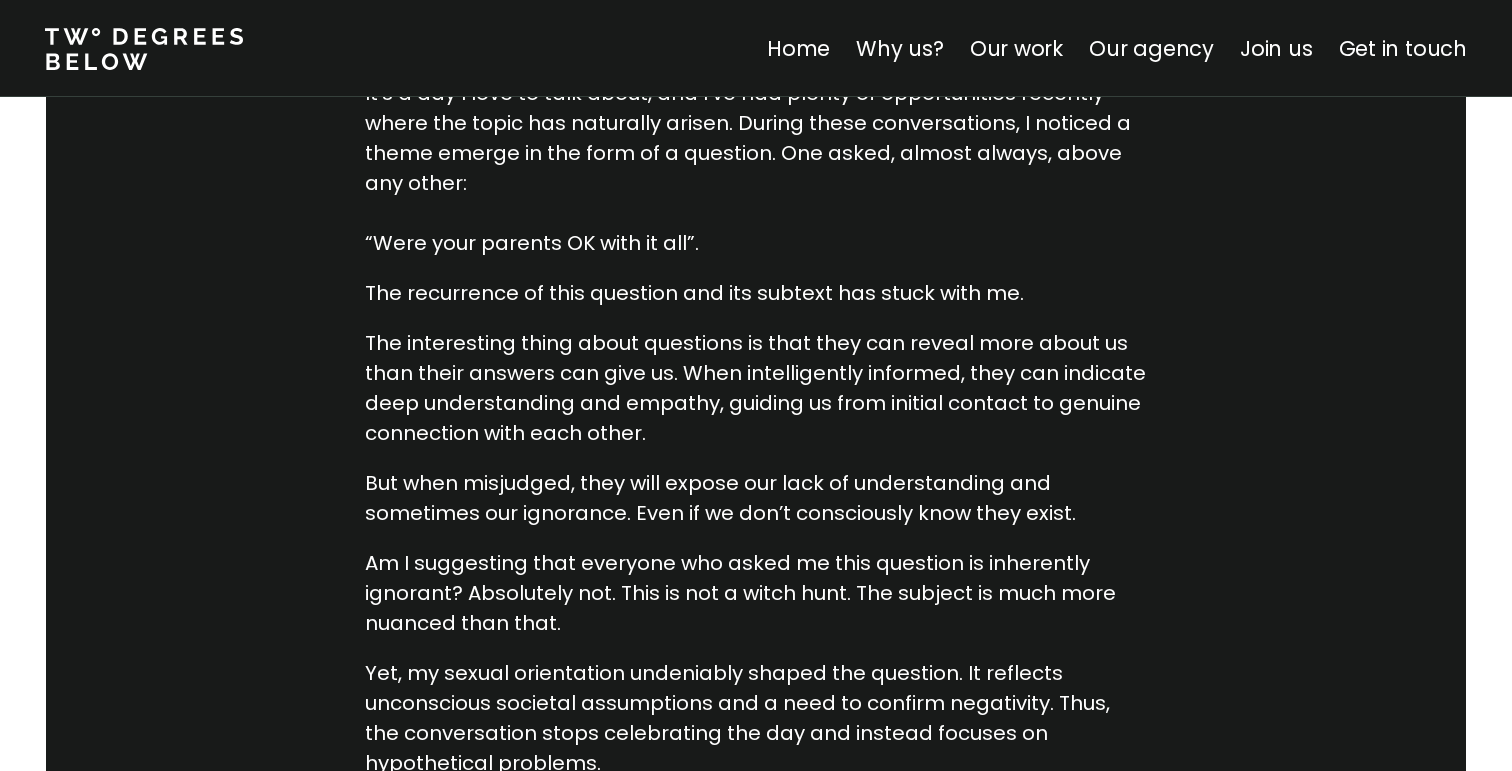 click on "It’s a day I love to talk about, and I’ve had plenty of opportunities recently where the topic has naturally arisen. During these conversations, I noticed a theme emerge in the form of a question. One asked, almost always, above any other: “Were your parents OK with it all”." at bounding box center (756, 168) 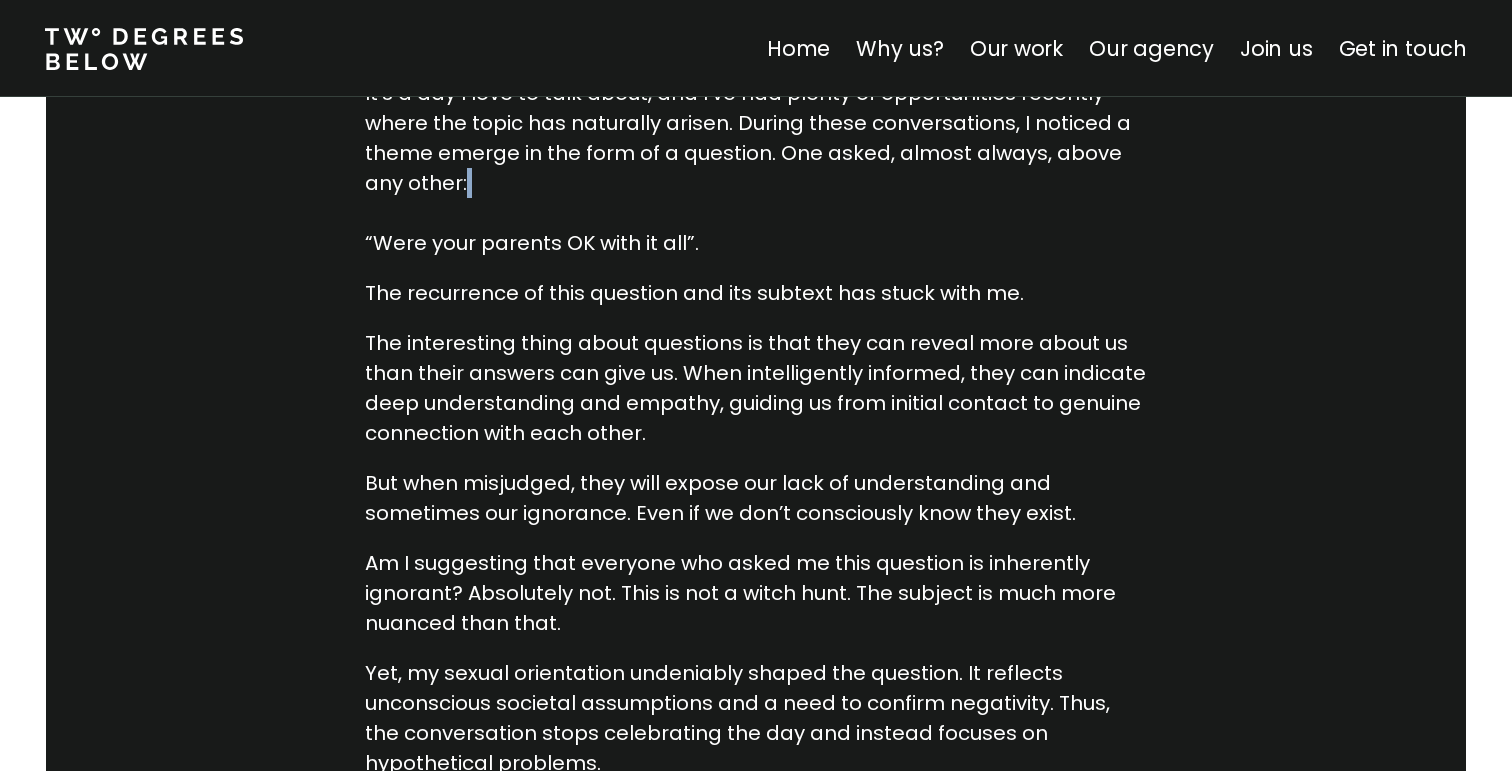 click on "It’s a day I love to talk about, and I’ve had plenty of opportunities recently where the topic has naturally arisen. During these conversations, I noticed a theme emerge in the form of a question. One asked, almost always, above any other: “Were your parents OK with it all”." at bounding box center [756, 168] 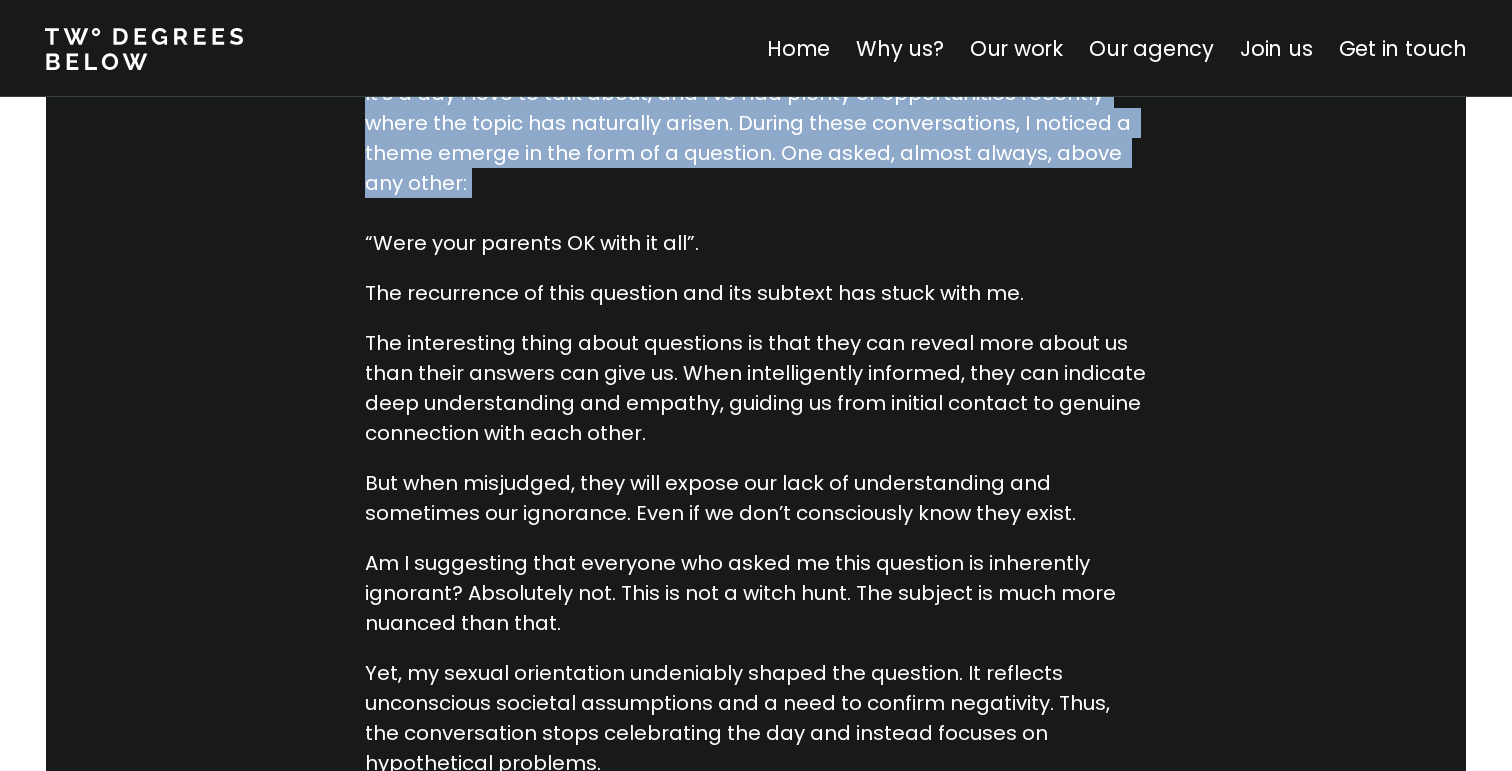 click on "It’s a day I love to talk about, and I’ve had plenty of opportunities recently where the topic has naturally arisen. During these conversations, I noticed a theme emerge in the form of a question. One asked, almost always, above any other: “Were your parents OK with it all”." at bounding box center (756, 168) 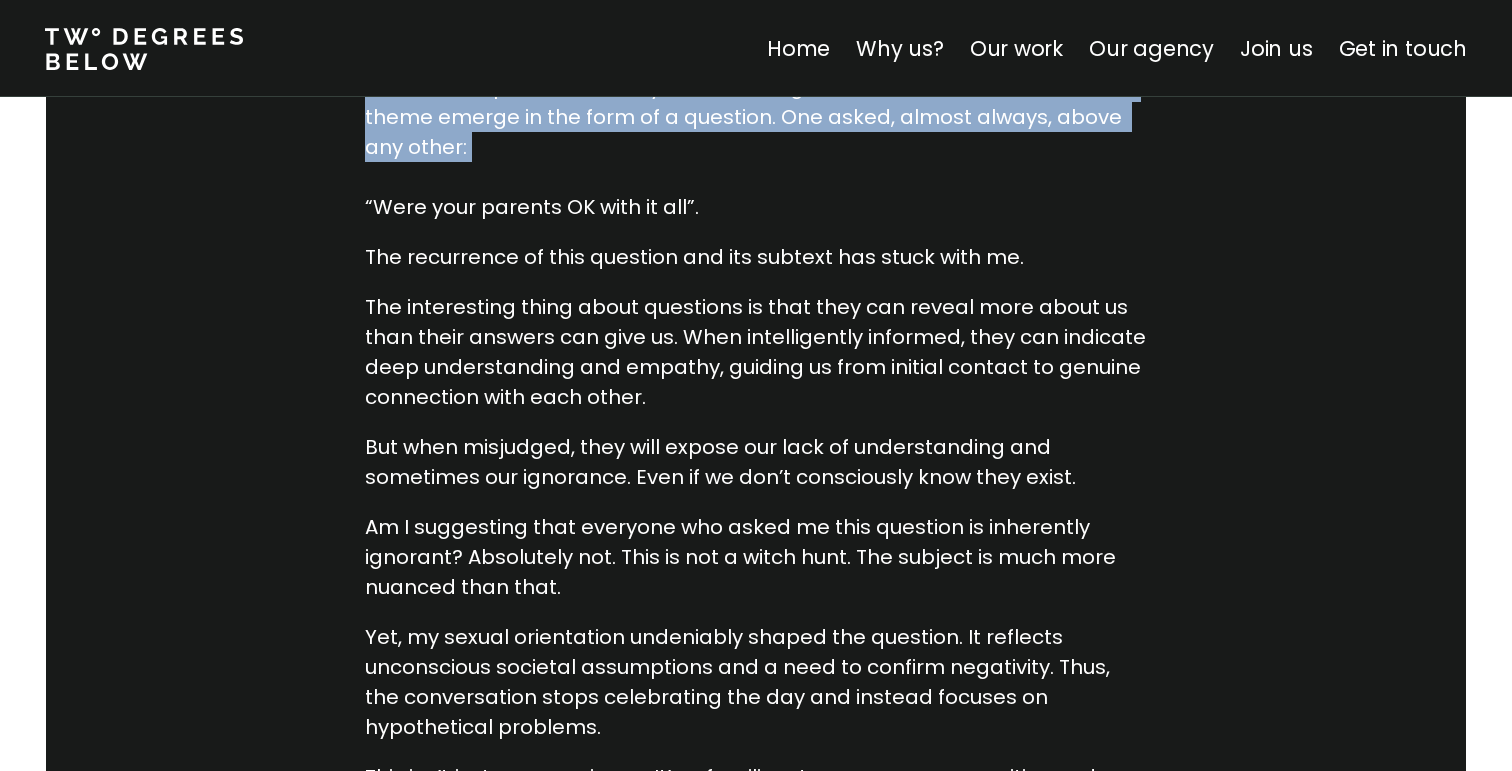 scroll, scrollTop: 1160, scrollLeft: 0, axis: vertical 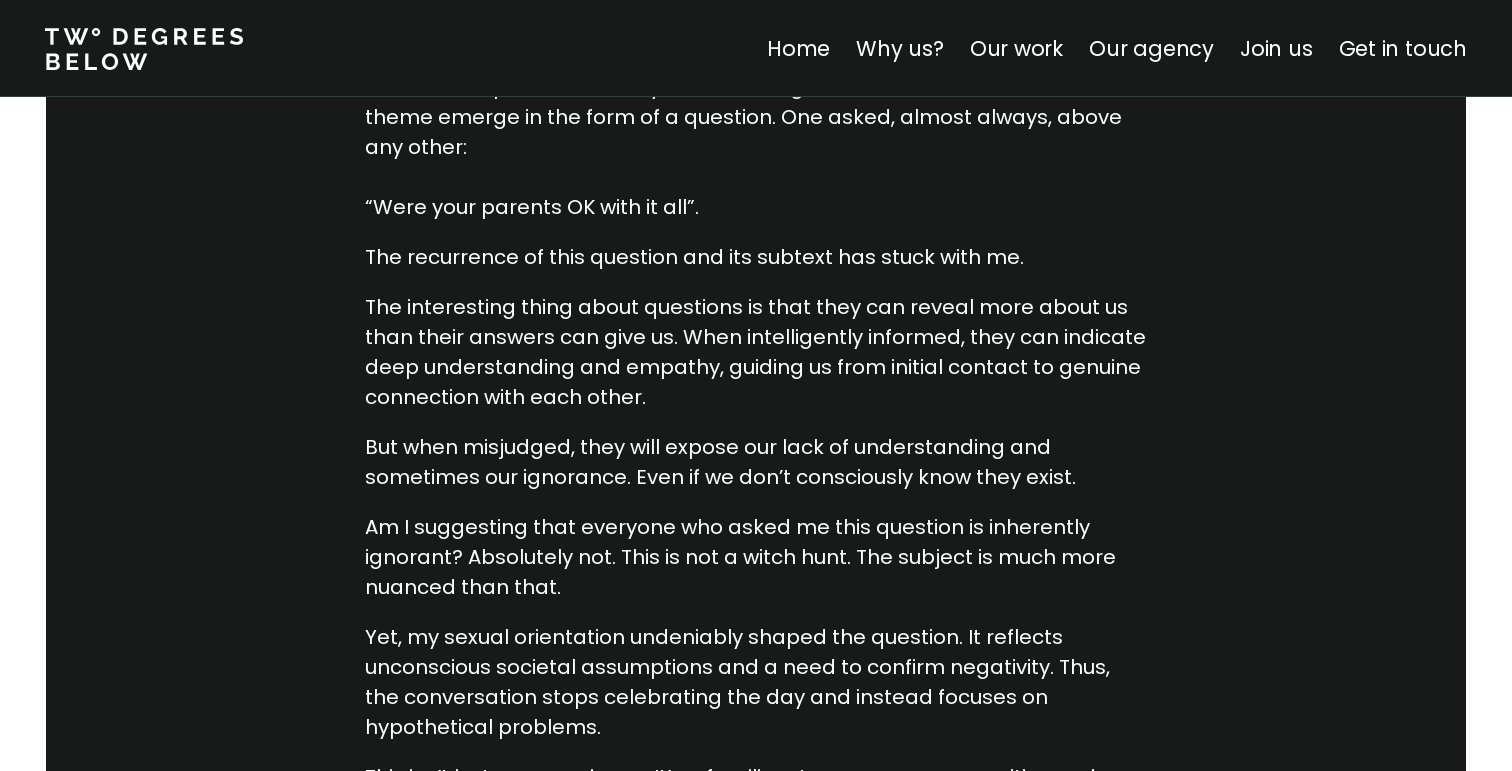 click on "It’s a day I love to talk about, and I’ve had plenty of opportunities recently where the topic has naturally arisen. During these conversations, I noticed a theme emerge in the form of a question. One asked, almost always, above any other: “Were your parents OK with it all”." at bounding box center [756, 132] 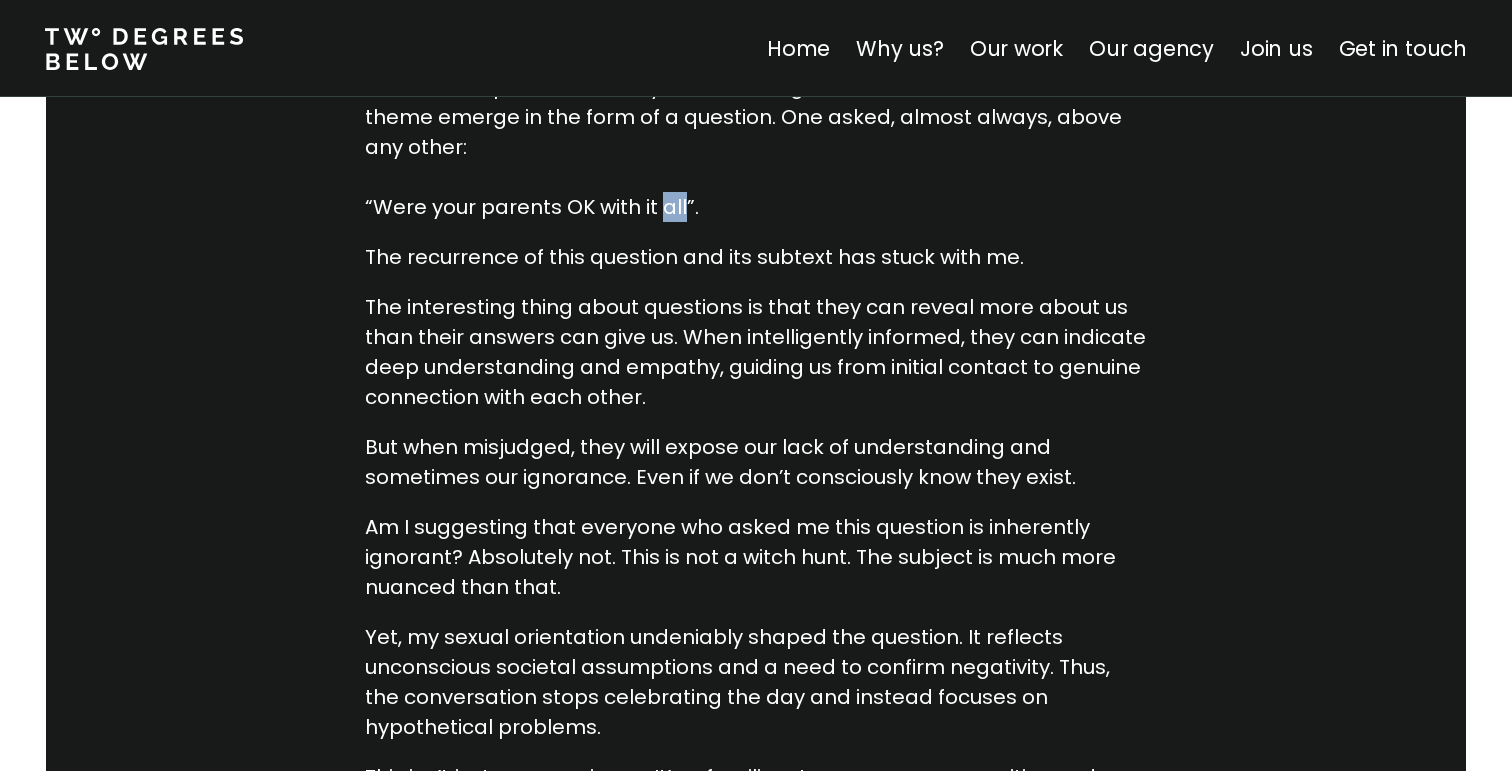click on "It’s a day I love to talk about, and I’ve had plenty of opportunities recently where the topic has naturally arisen. During these conversations, I noticed a theme emerge in the form of a question. One asked, almost always, above any other: “Were your parents OK with it all”." at bounding box center [756, 132] 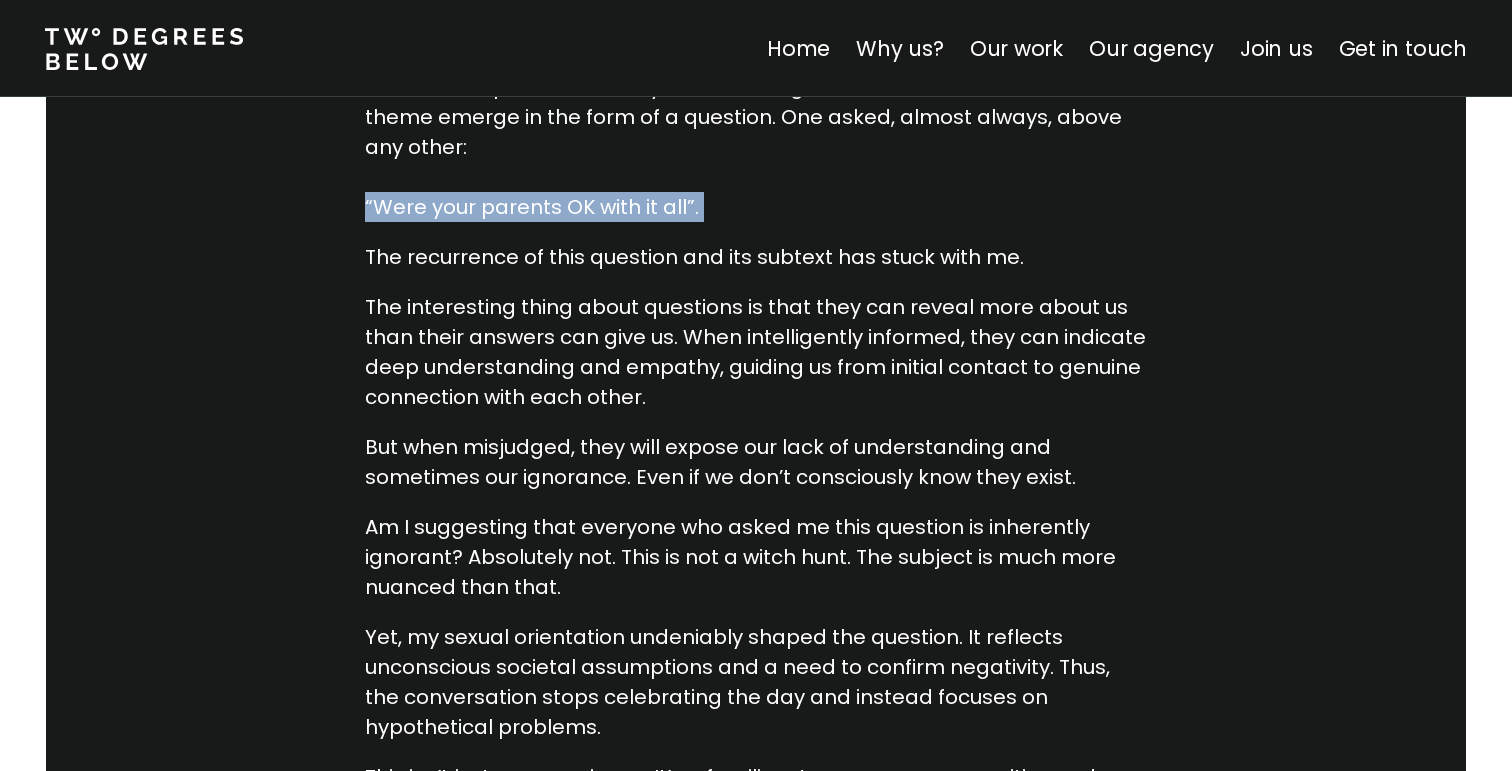 drag, startPoint x: 658, startPoint y: 209, endPoint x: 656, endPoint y: 222, distance: 13.152946 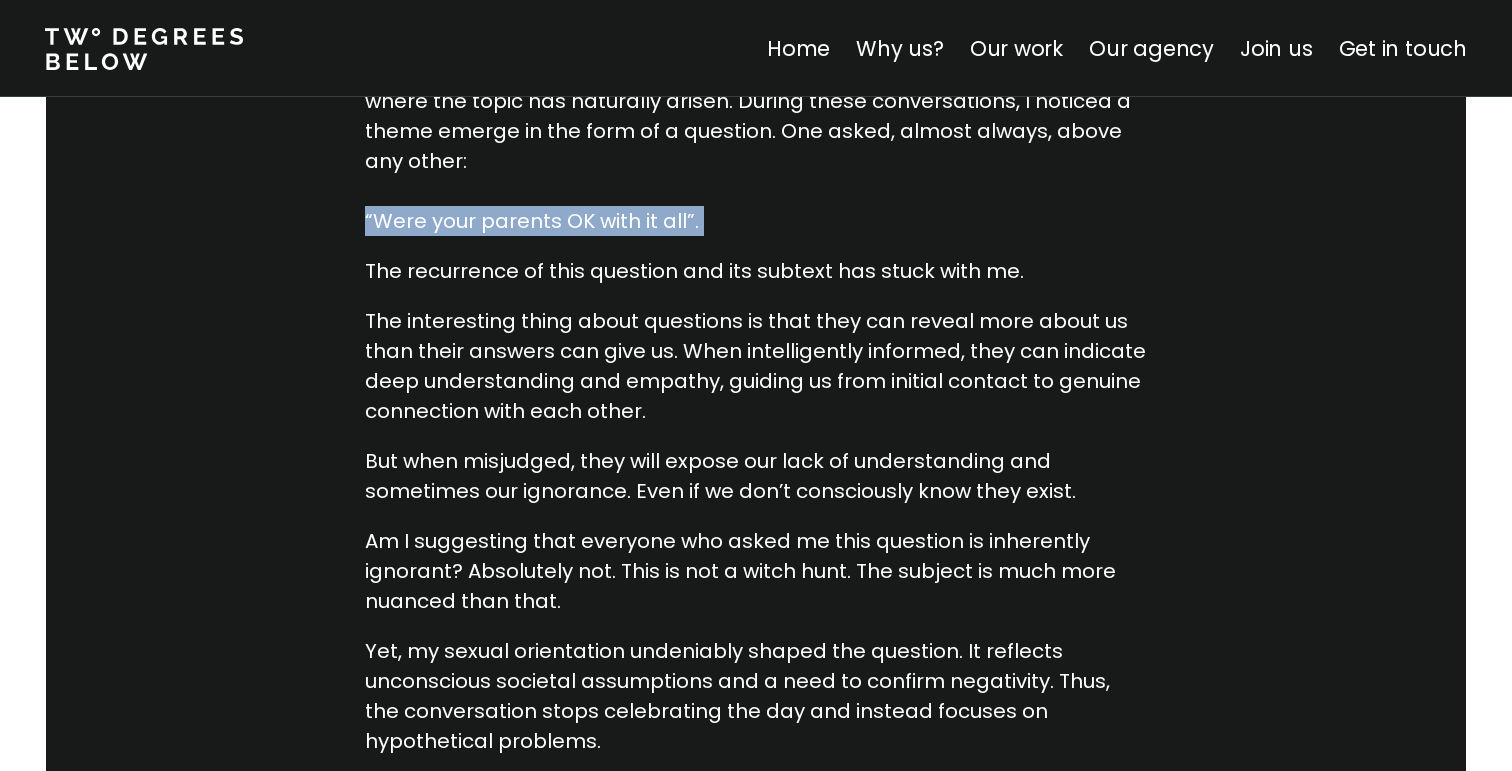 scroll, scrollTop: 1144, scrollLeft: 0, axis: vertical 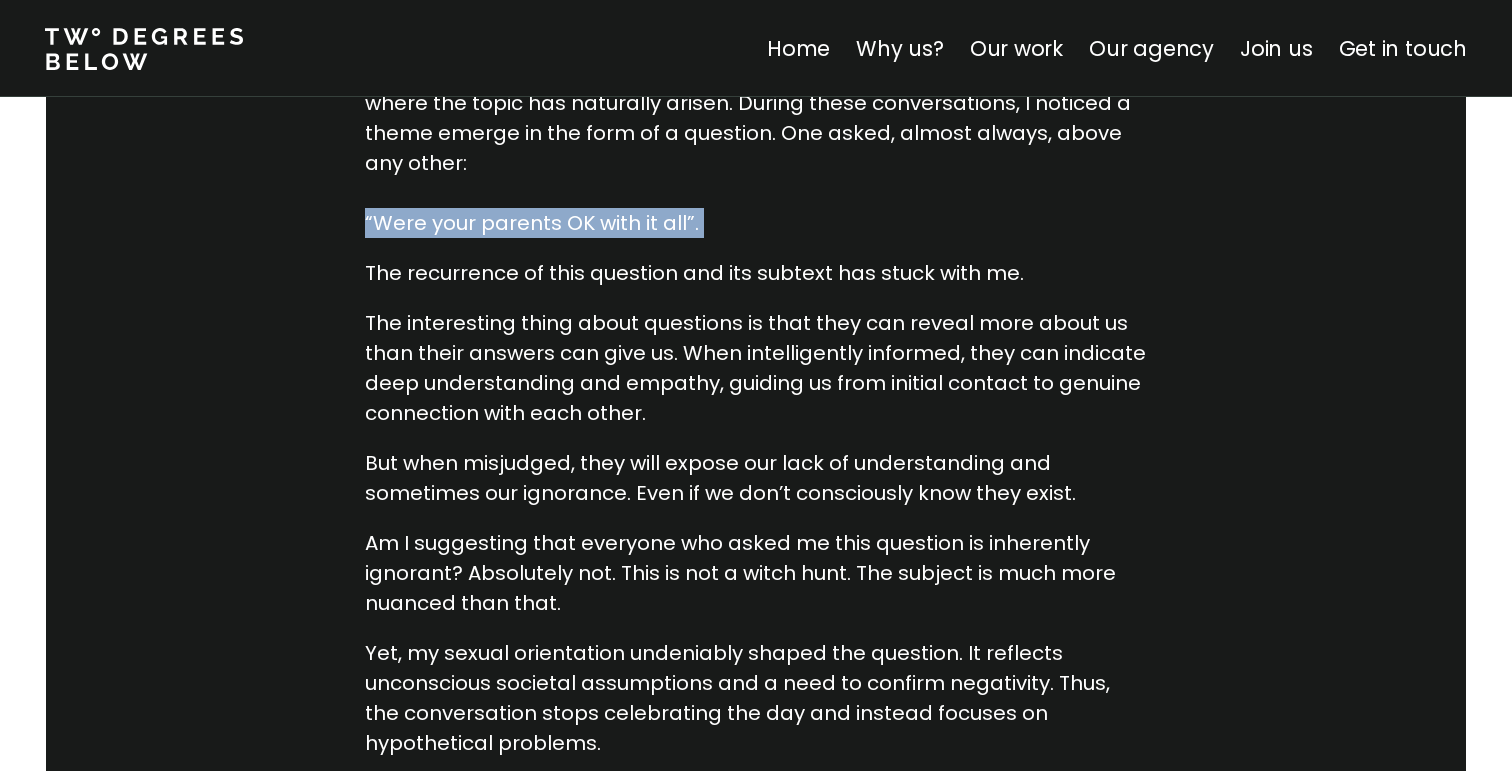 click on "It’s a day I love to talk about, and I’ve had plenty of opportunities recently where the topic has naturally arisen. During these conversations, I noticed a theme emerge in the form of a question. One asked, almost always, above any other: “Were your parents OK with it all”." at bounding box center (756, 148) 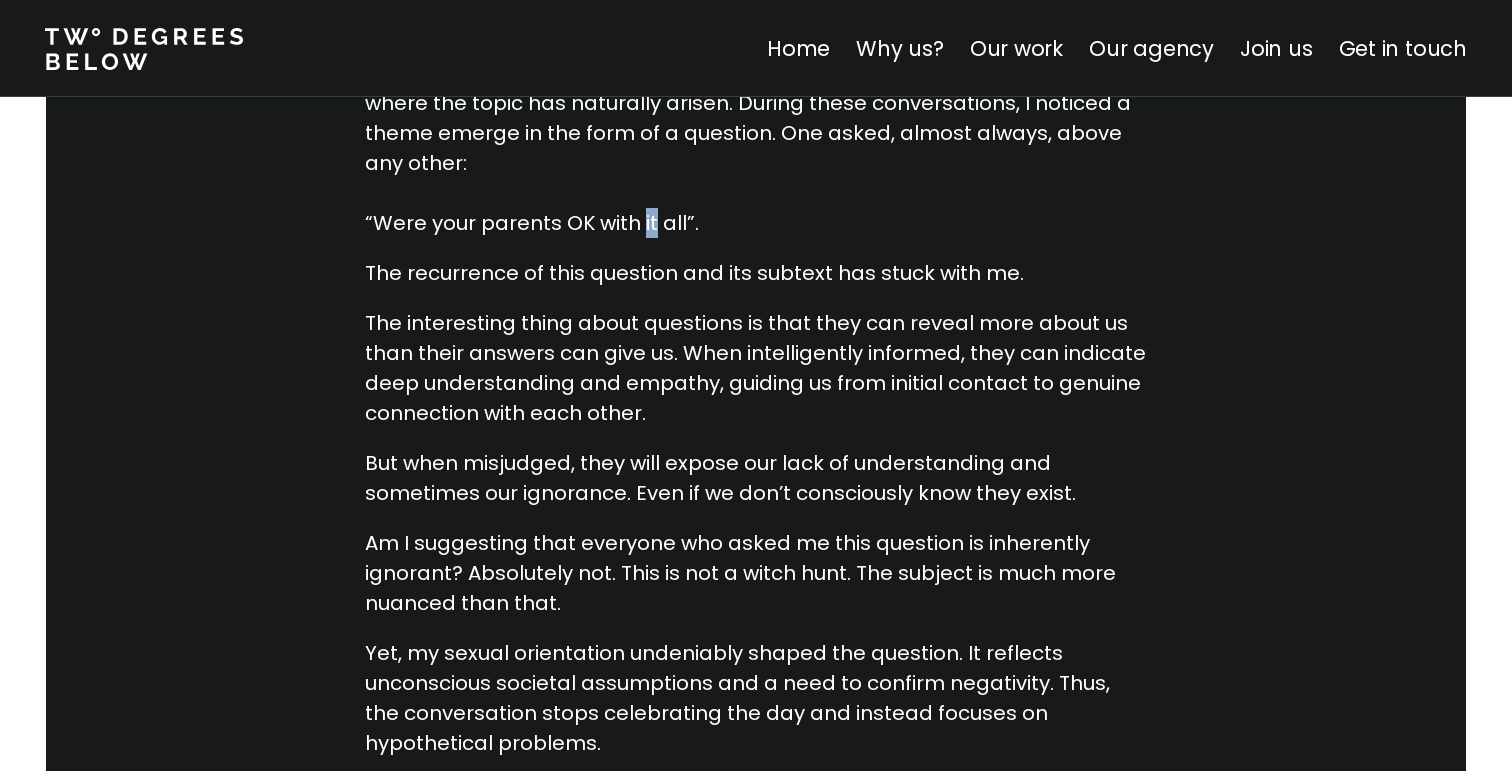 click on "It’s a day I love to talk about, and I’ve had plenty of opportunities recently where the topic has naturally arisen. During these conversations, I noticed a theme emerge in the form of a question. One asked, almost always, above any other: “Were your parents OK with it all”." at bounding box center [756, 148] 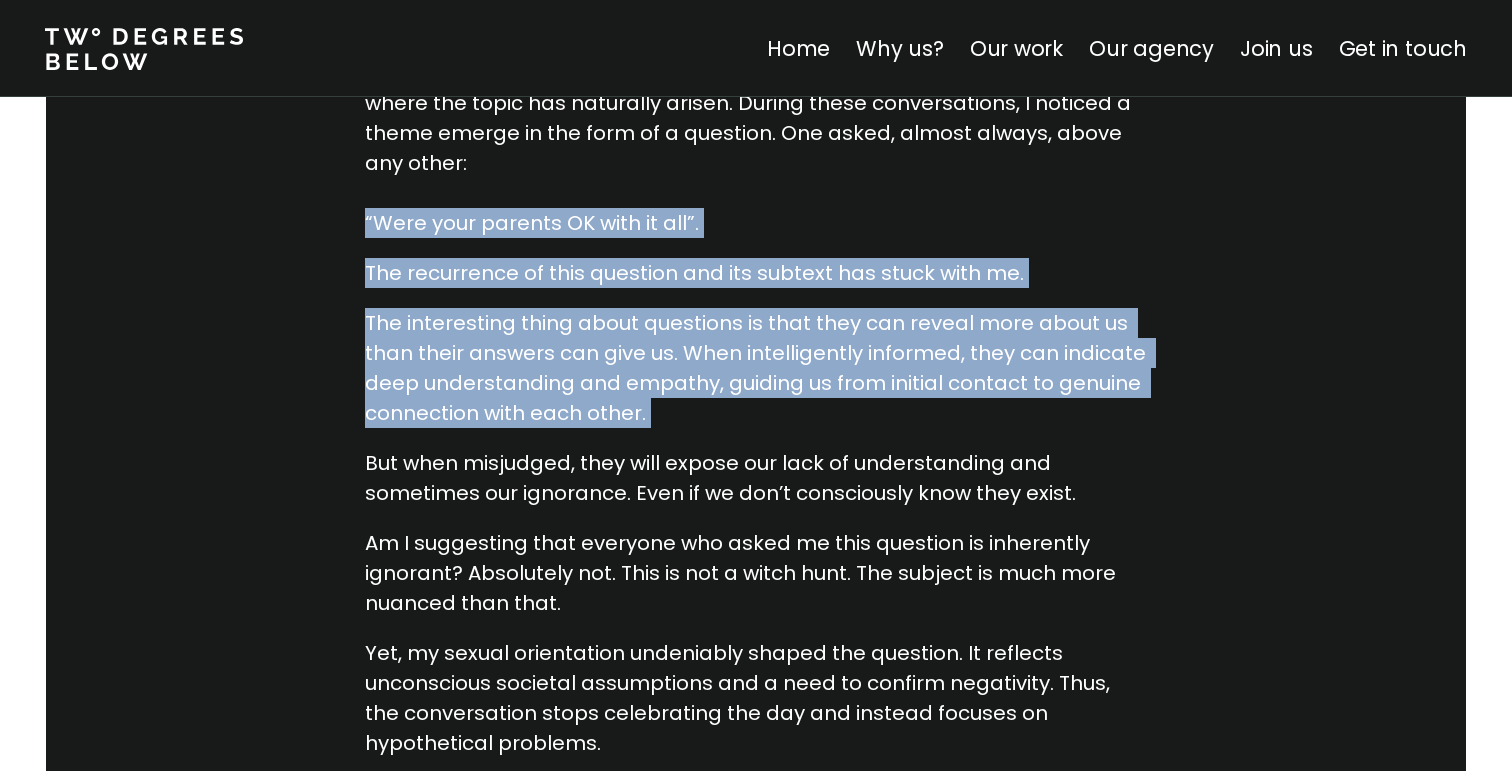 drag, startPoint x: 640, startPoint y: 209, endPoint x: 632, endPoint y: 315, distance: 106.30146 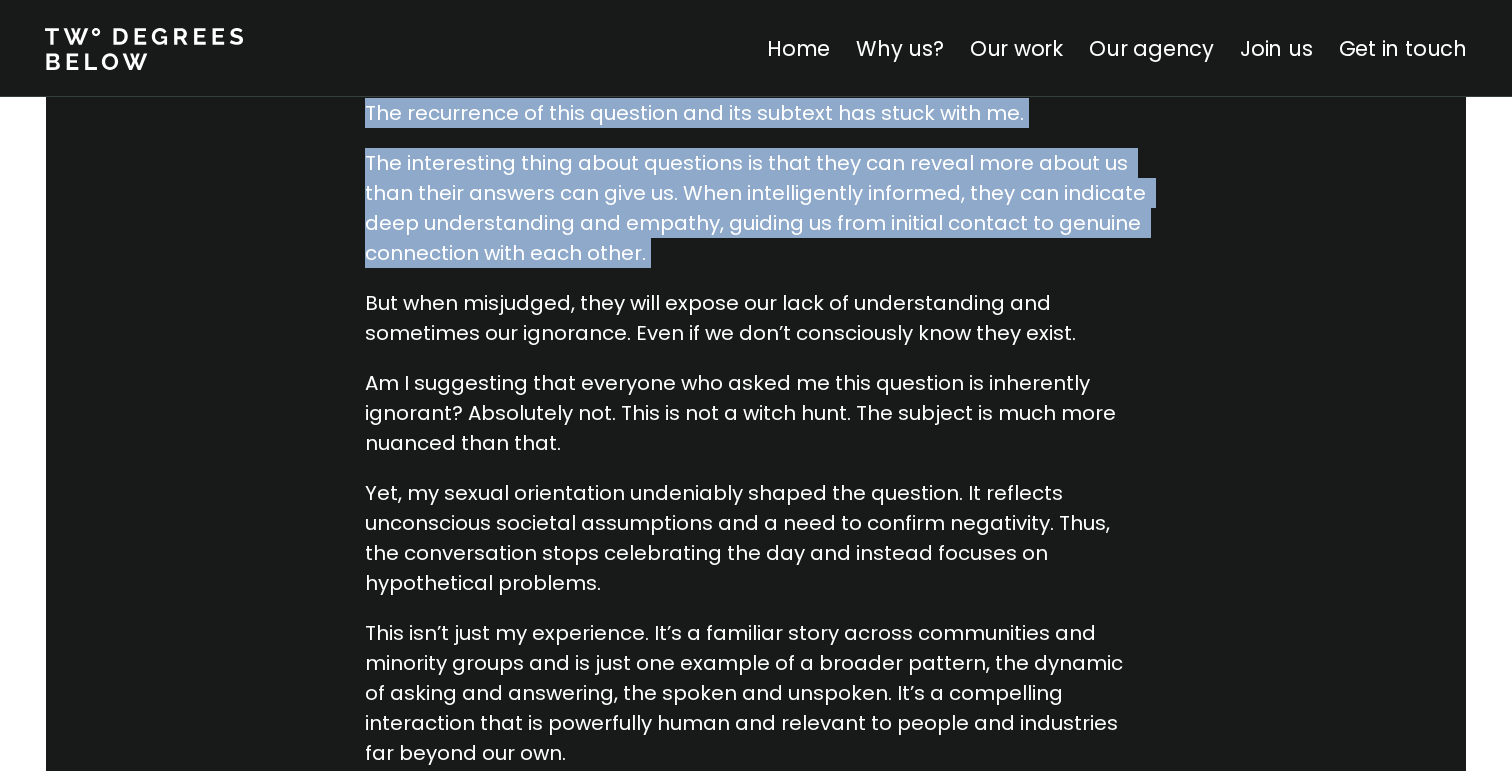 scroll, scrollTop: 1327, scrollLeft: 0, axis: vertical 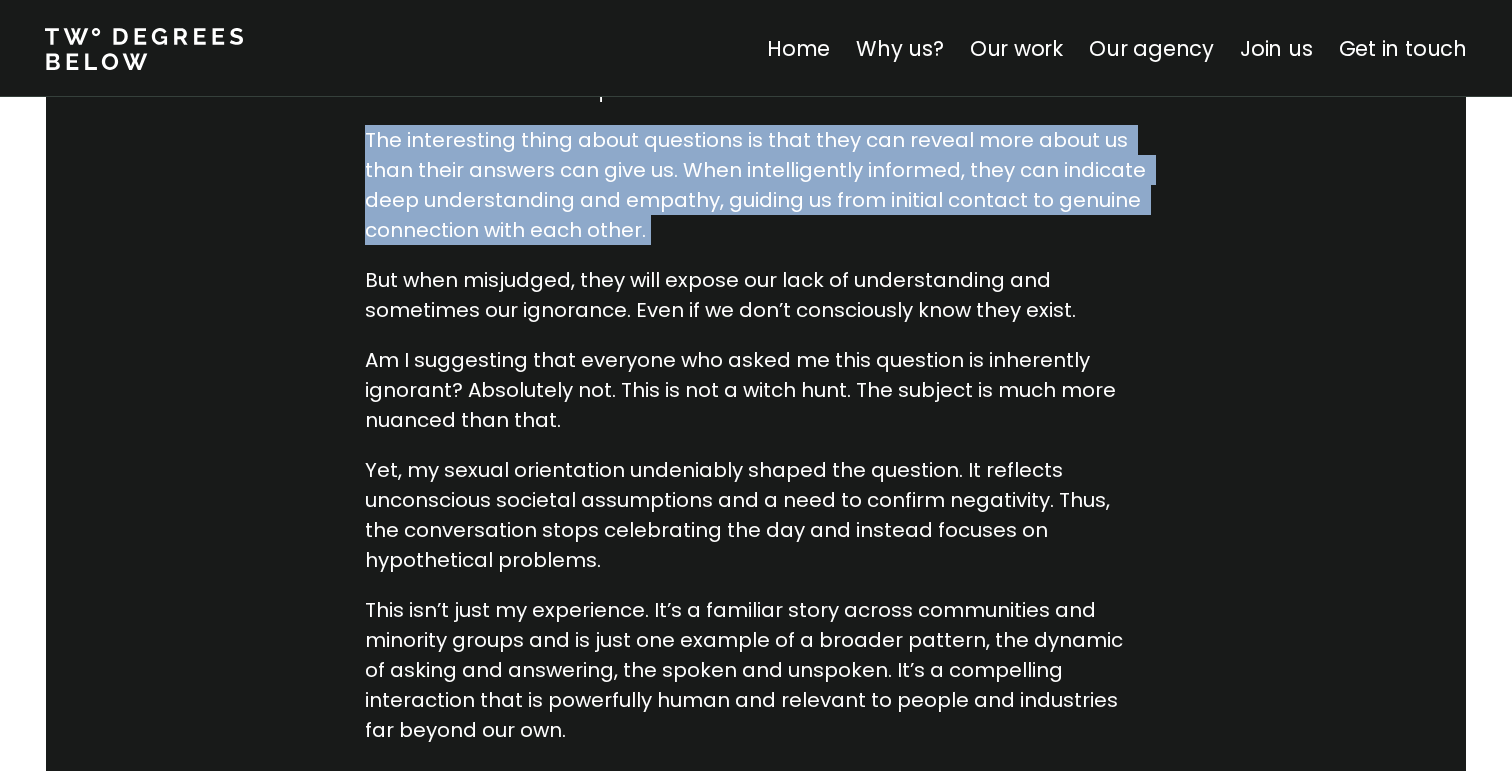 click on "The interesting thing about questions is that they can reveal more about us than their answers can give us. When intelligently informed, they can indicate deep understanding and empathy, guiding us from initial contact to genuine connection with each other." at bounding box center [756, 185] 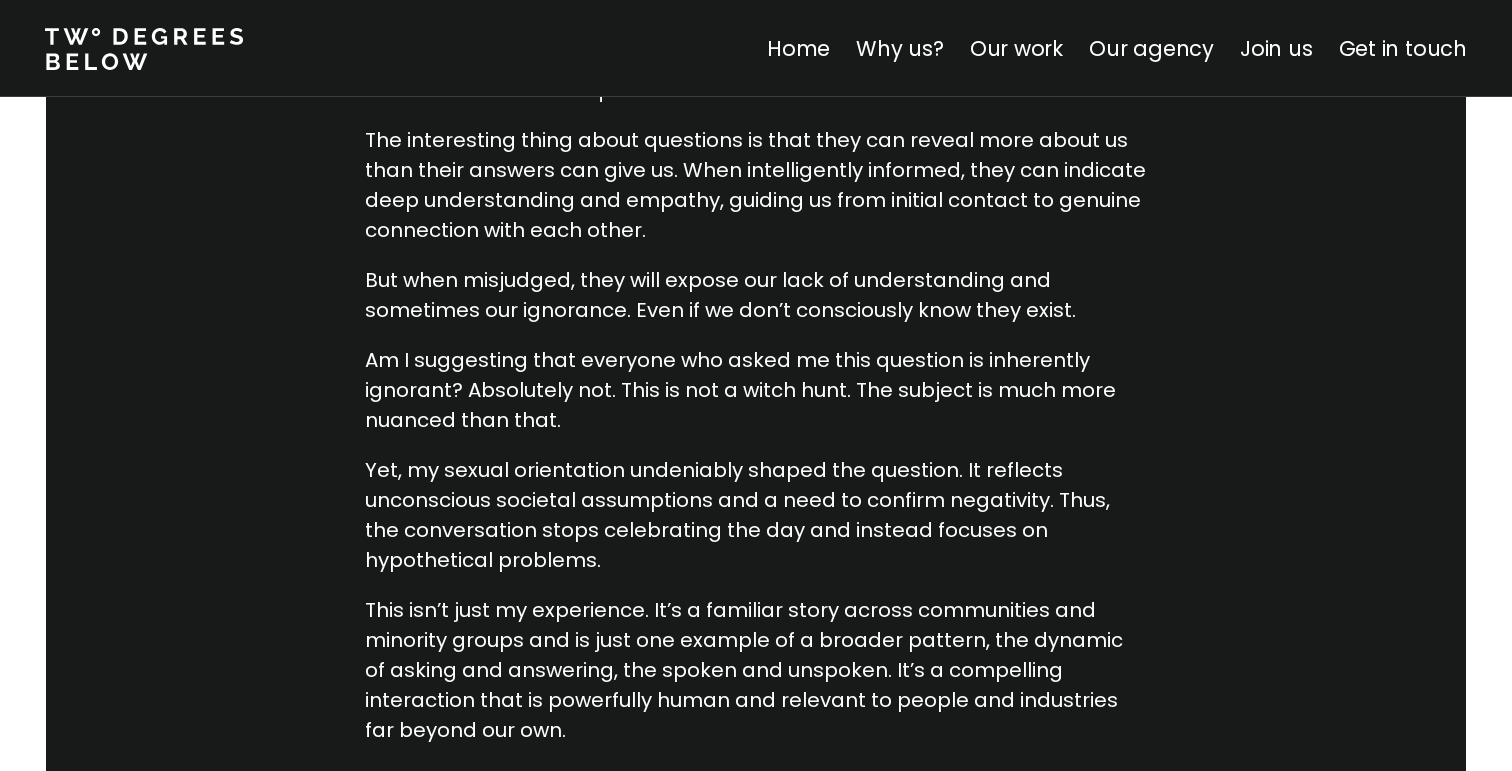 click on "The interesting thing about questions is that they can reveal more about us than their answers can give us. When intelligently informed, they can indicate deep understanding and empathy, guiding us from initial contact to genuine connection with each other." at bounding box center (756, 185) 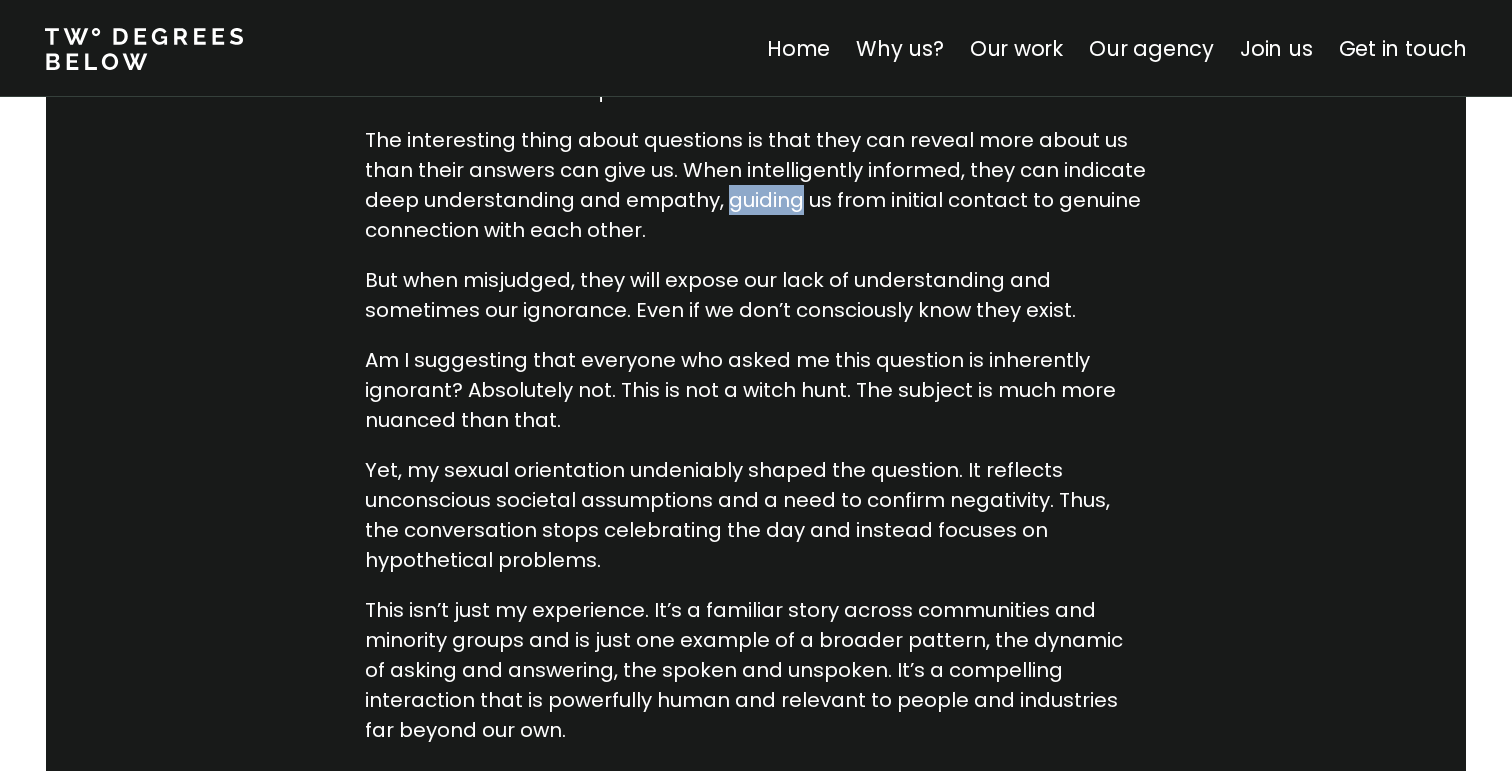 click on "The interesting thing about questions is that they can reveal more about us than their answers can give us. When intelligently informed, they can indicate deep understanding and empathy, guiding us from initial contact to genuine connection with each other." at bounding box center (756, 185) 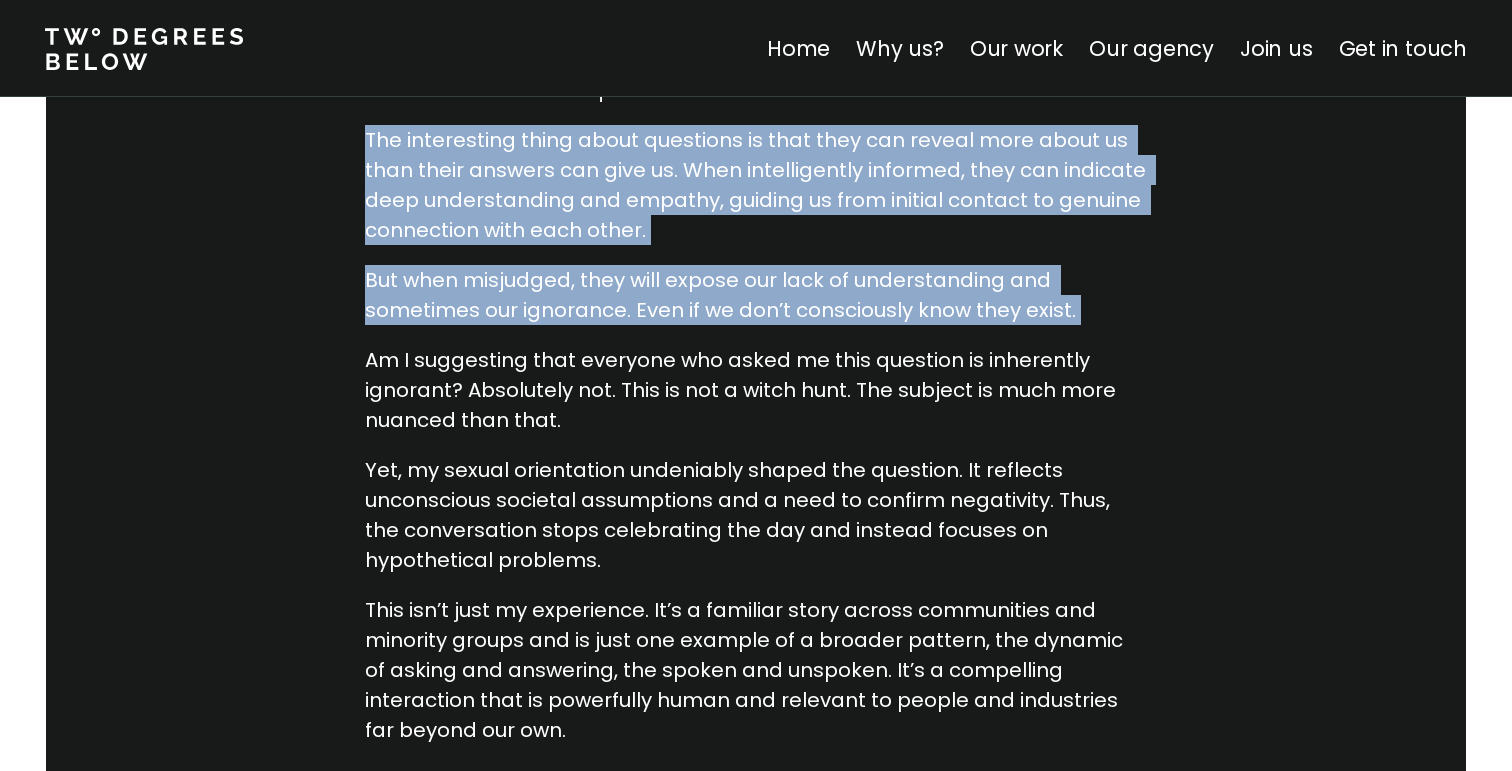 drag, startPoint x: 736, startPoint y: 213, endPoint x: 730, endPoint y: 279, distance: 66.27216 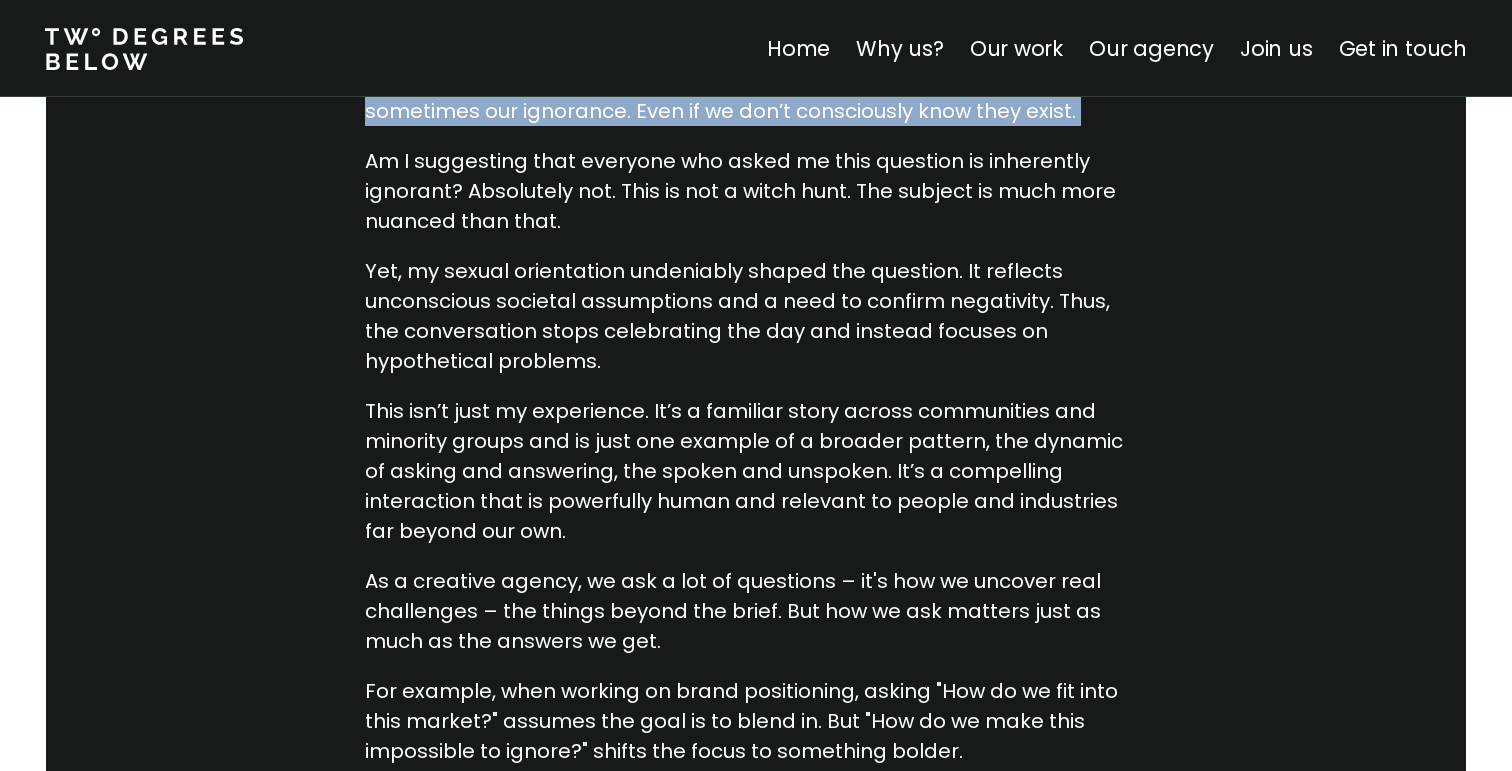 scroll, scrollTop: 1476, scrollLeft: 0, axis: vertical 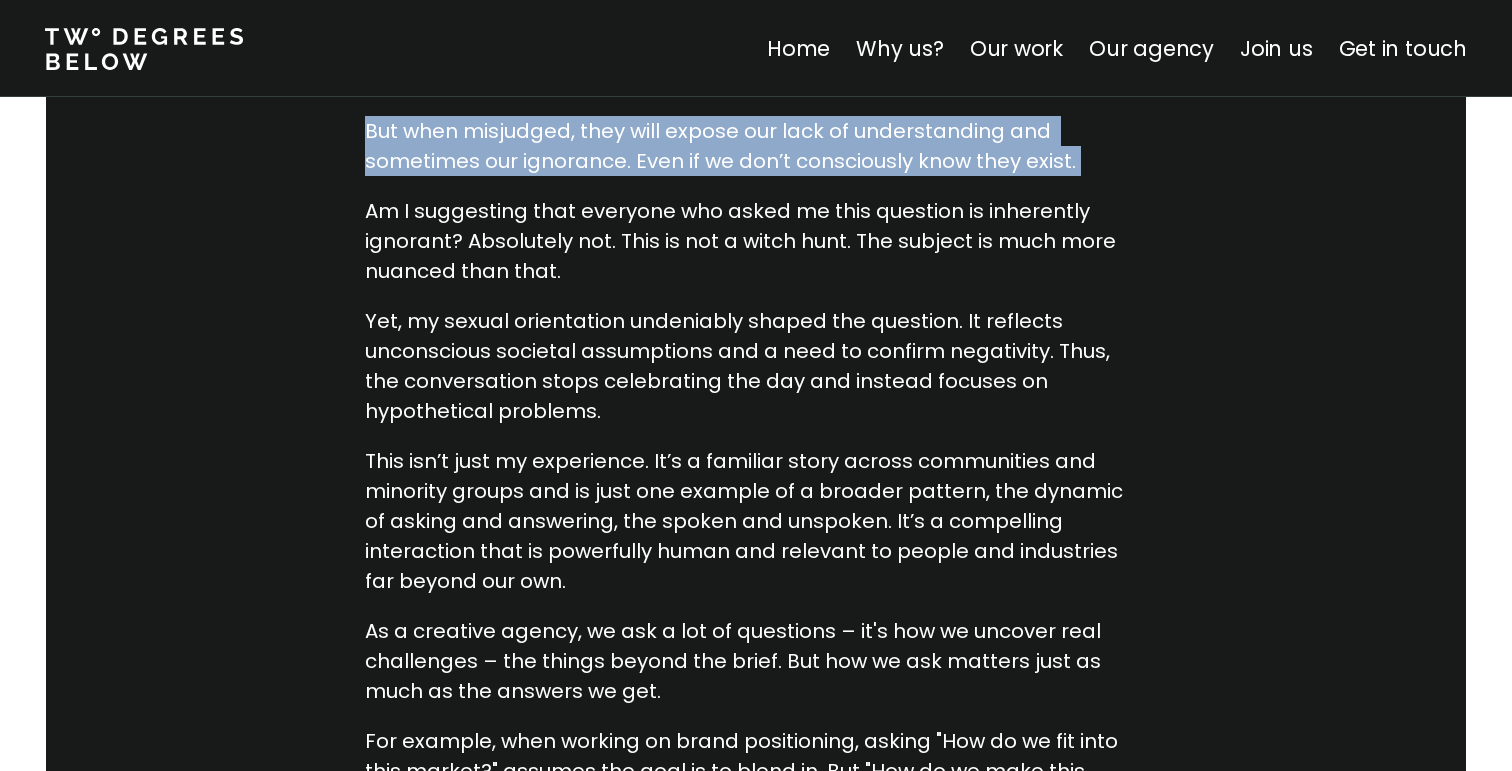 click on "But when misjudged, they will expose our lack of understanding and sometimes our ignorance. Even if we don’t consciously know they exist." at bounding box center (756, 146) 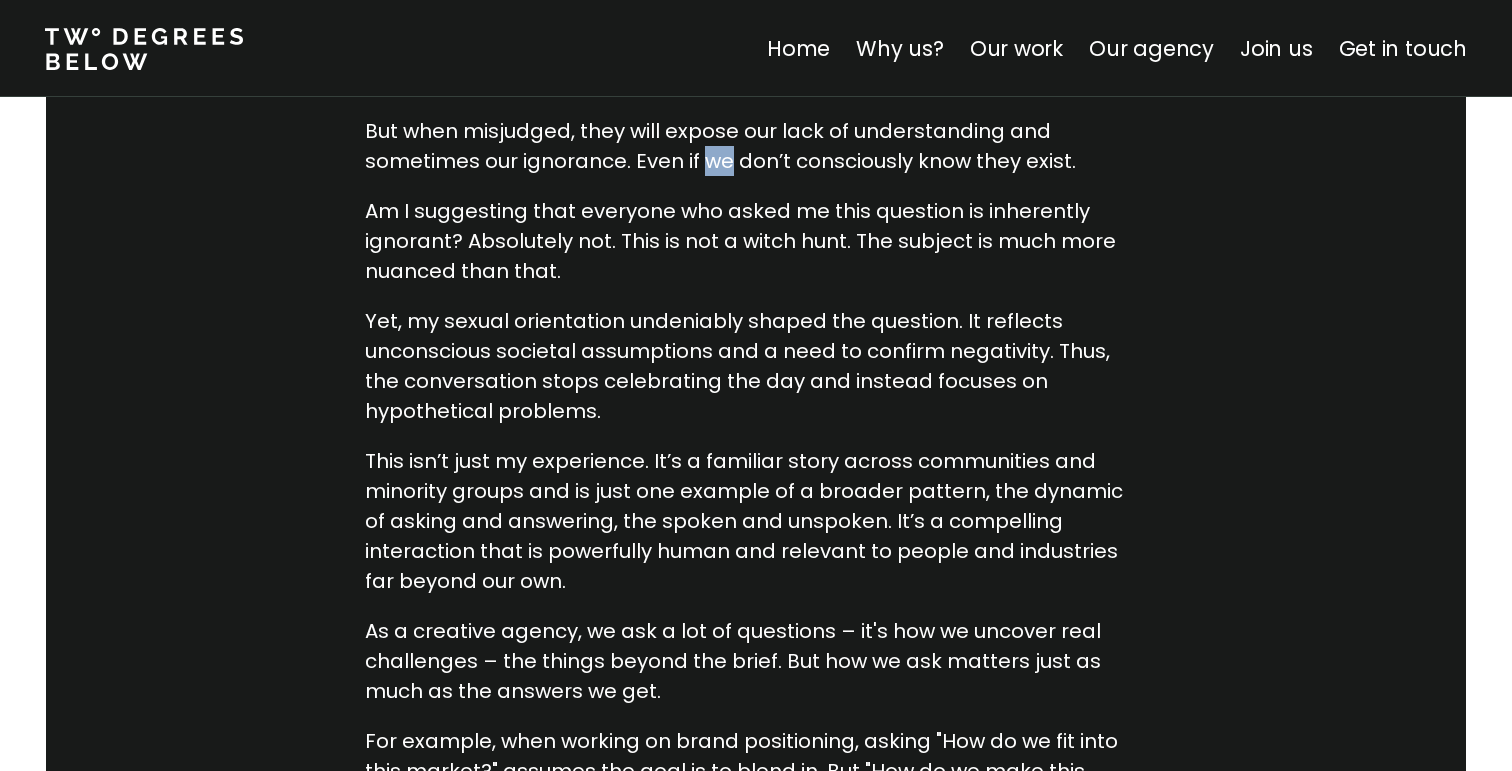 click on "But when misjudged, they will expose our lack of understanding and sometimes our ignorance. Even if we don’t consciously know they exist." at bounding box center (756, 146) 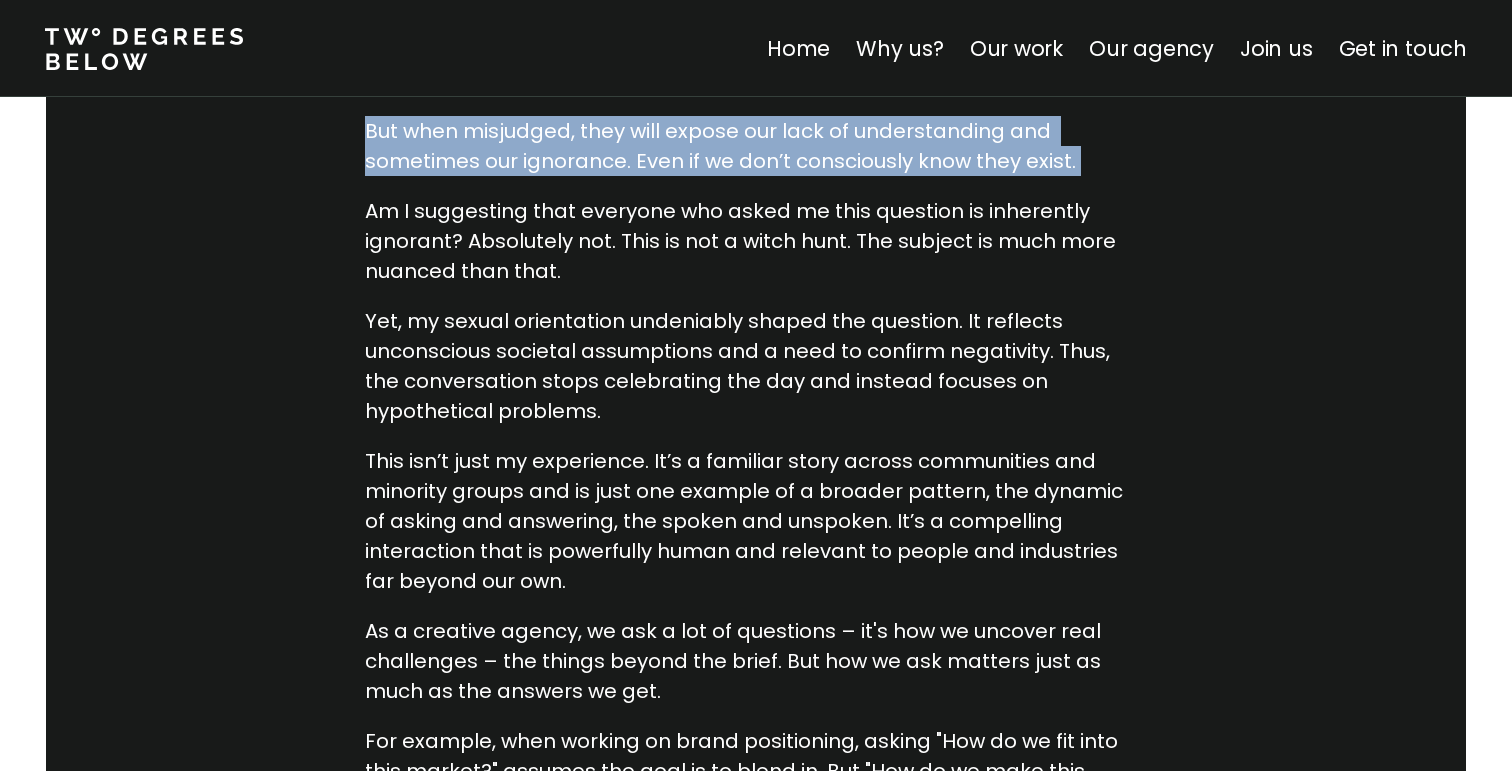 click on "But when misjudged, they will expose our lack of understanding and sometimes our ignorance. Even if we don’t consciously know they exist." at bounding box center (756, 146) 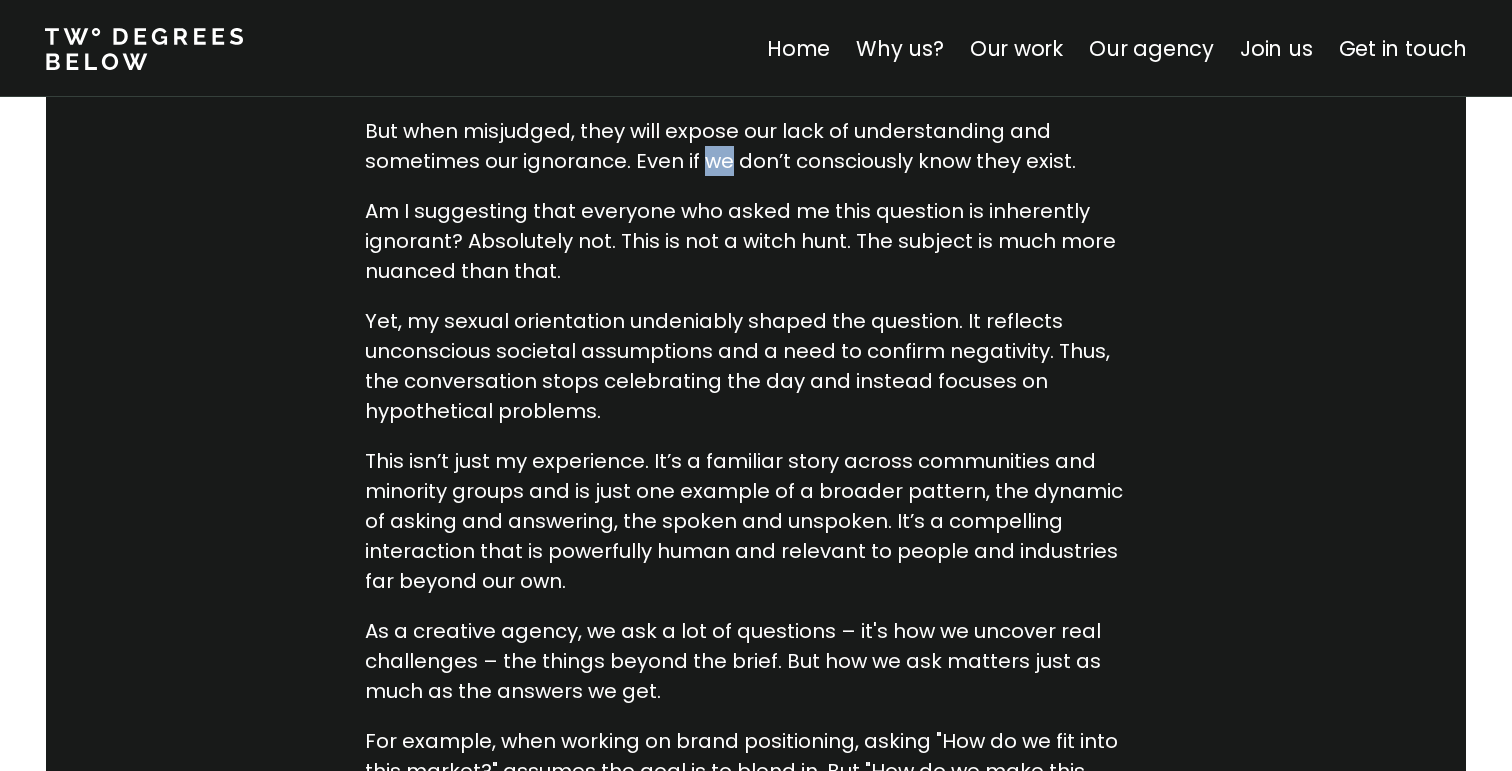 click on "But when misjudged, they will expose our lack of understanding and sometimes our ignorance. Even if we don’t consciously know they exist." at bounding box center (756, 146) 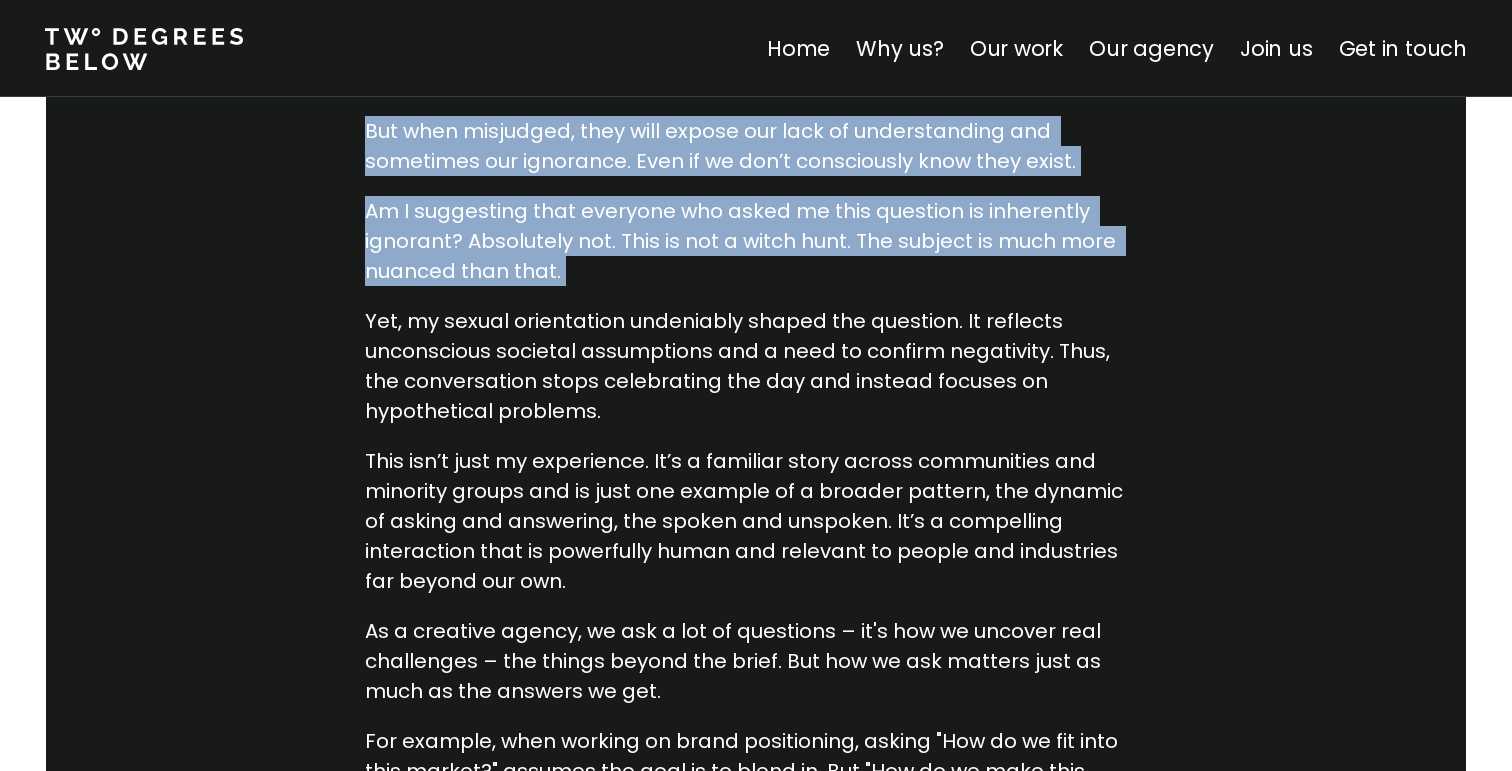 drag, startPoint x: 721, startPoint y: 158, endPoint x: 726, endPoint y: 210, distance: 52.23983 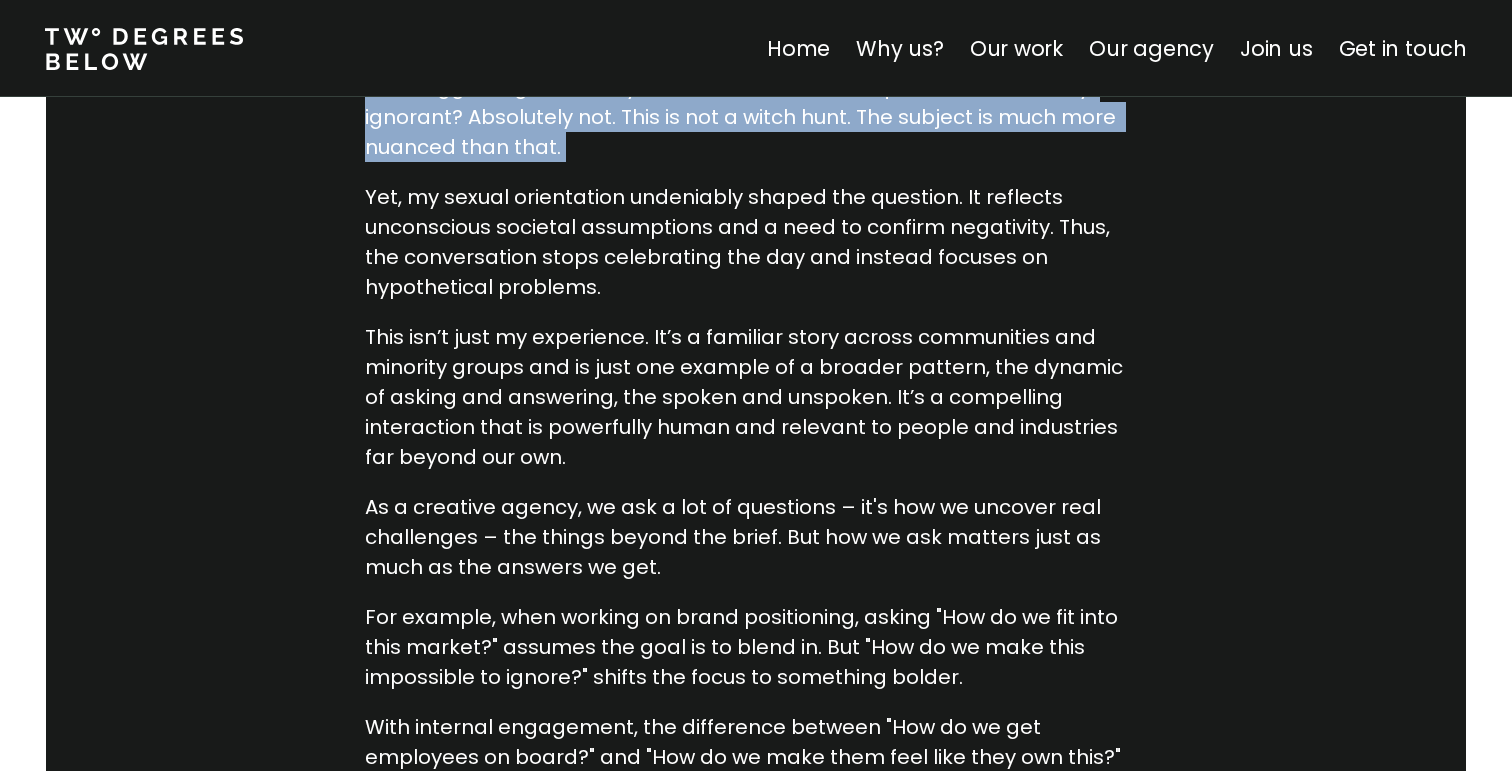 scroll, scrollTop: 1600, scrollLeft: 0, axis: vertical 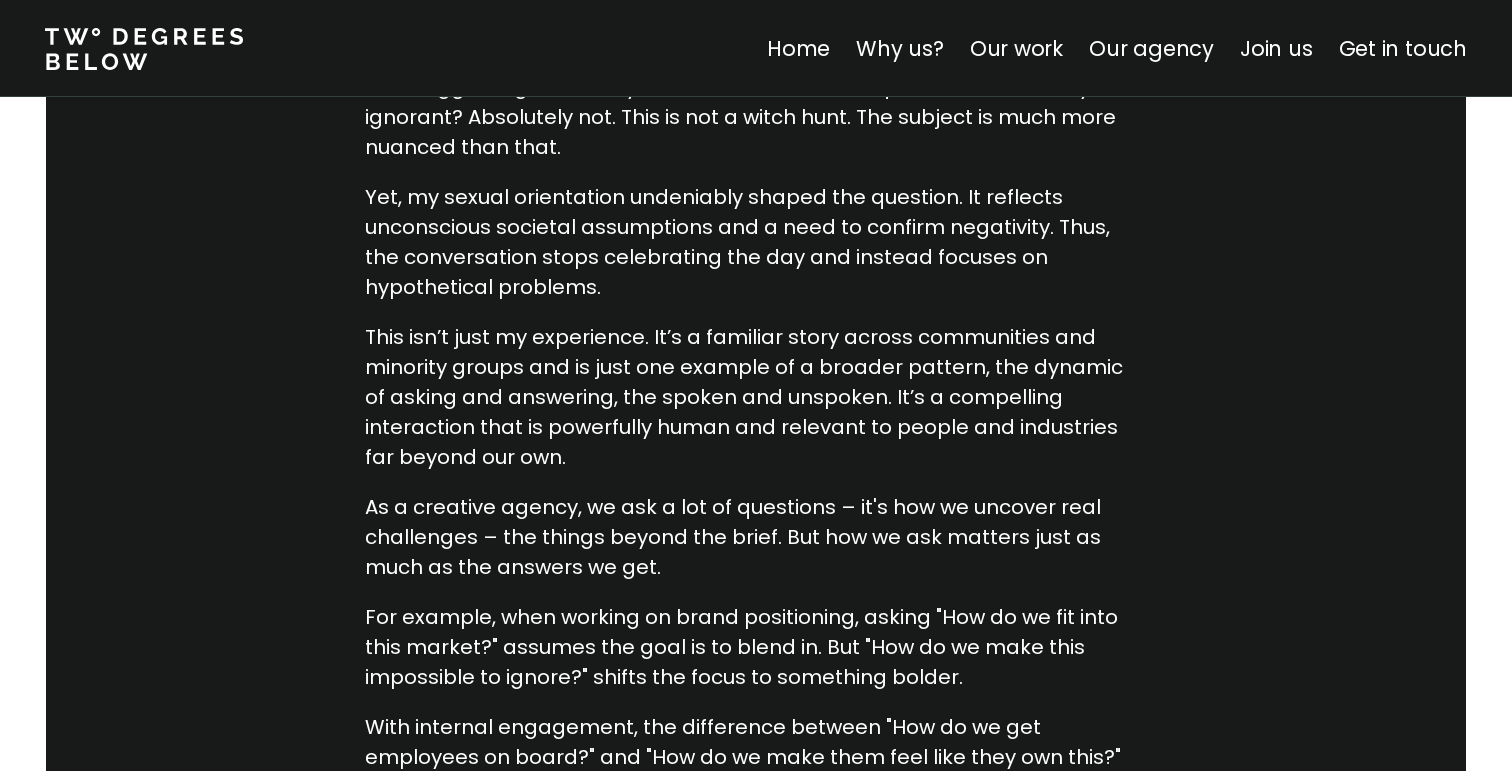 click on "Yet, my sexual orientation undeniably shaped the question. It reflects unconscious societal assumptions and a need to confirm negativity. Thus, the conversation stops celebrating the day and instead focuses on hypothetical problems." at bounding box center (756, 242) 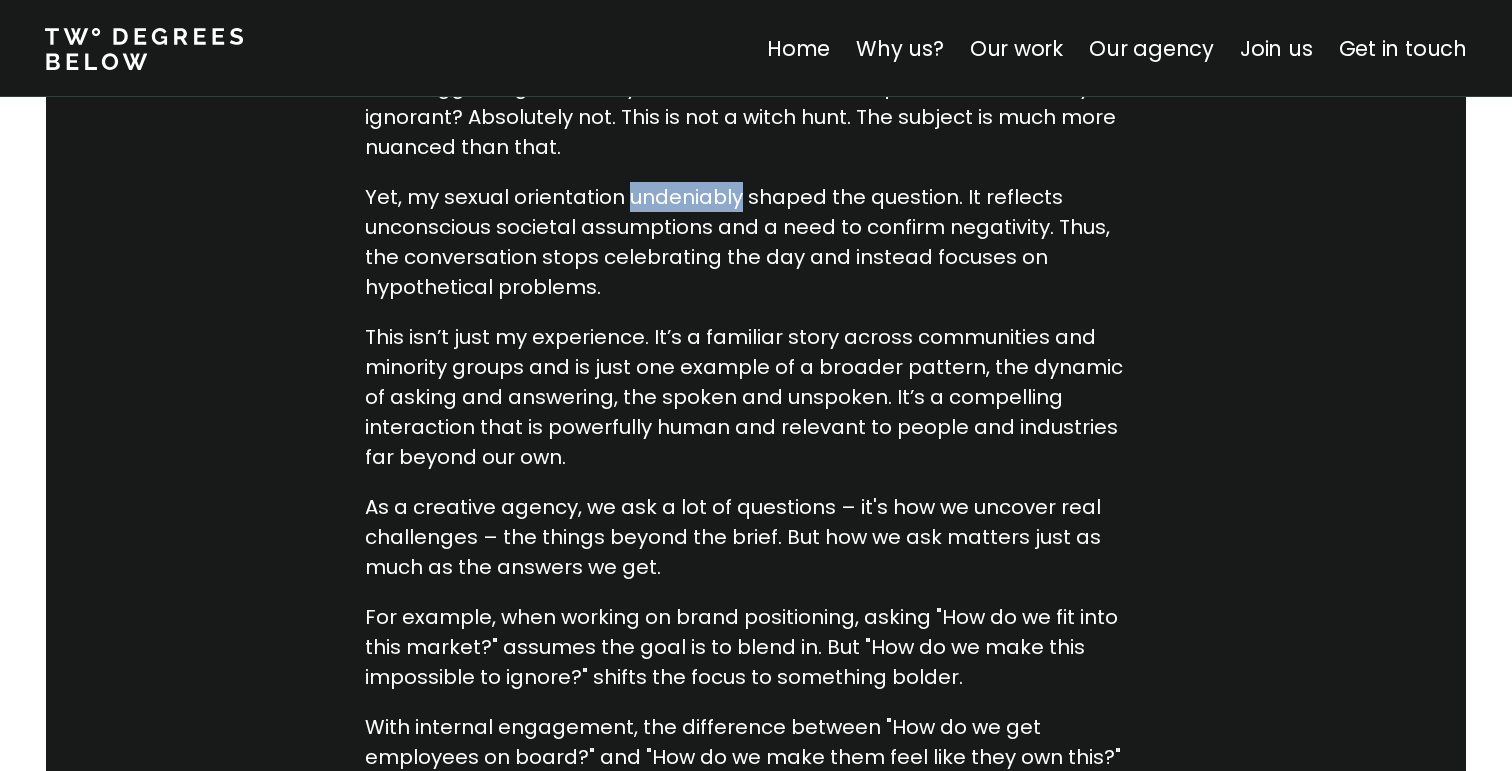 click on "Yet, my sexual orientation undeniably shaped the question. It reflects unconscious societal assumptions and a need to confirm negativity. Thus, the conversation stops celebrating the day and instead focuses on hypothetical problems." at bounding box center [756, 242] 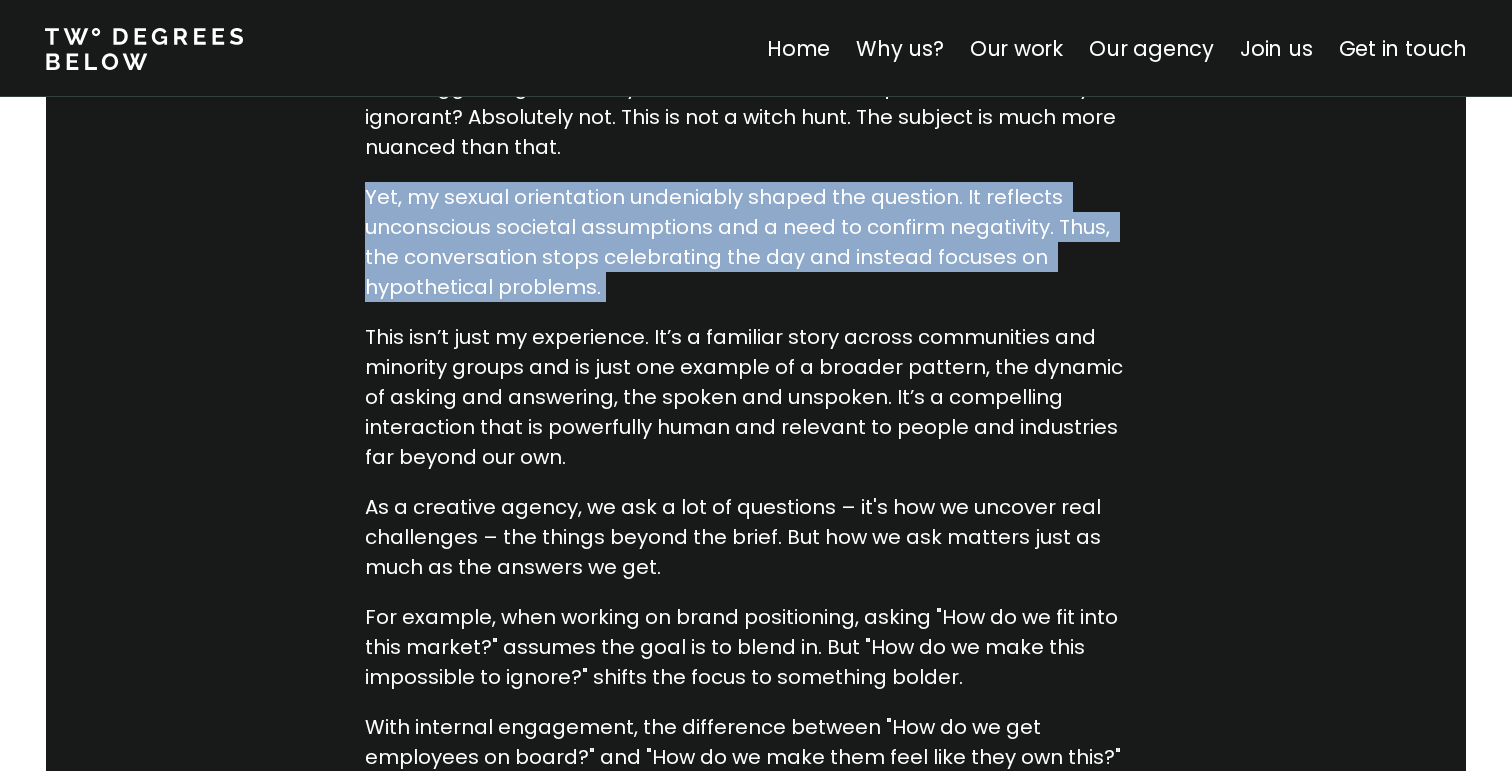 click on "Yet, my sexual orientation undeniably shaped the question. It reflects unconscious societal assumptions and a need to confirm negativity. Thus, the conversation stops celebrating the day and instead focuses on hypothetical problems." at bounding box center [756, 242] 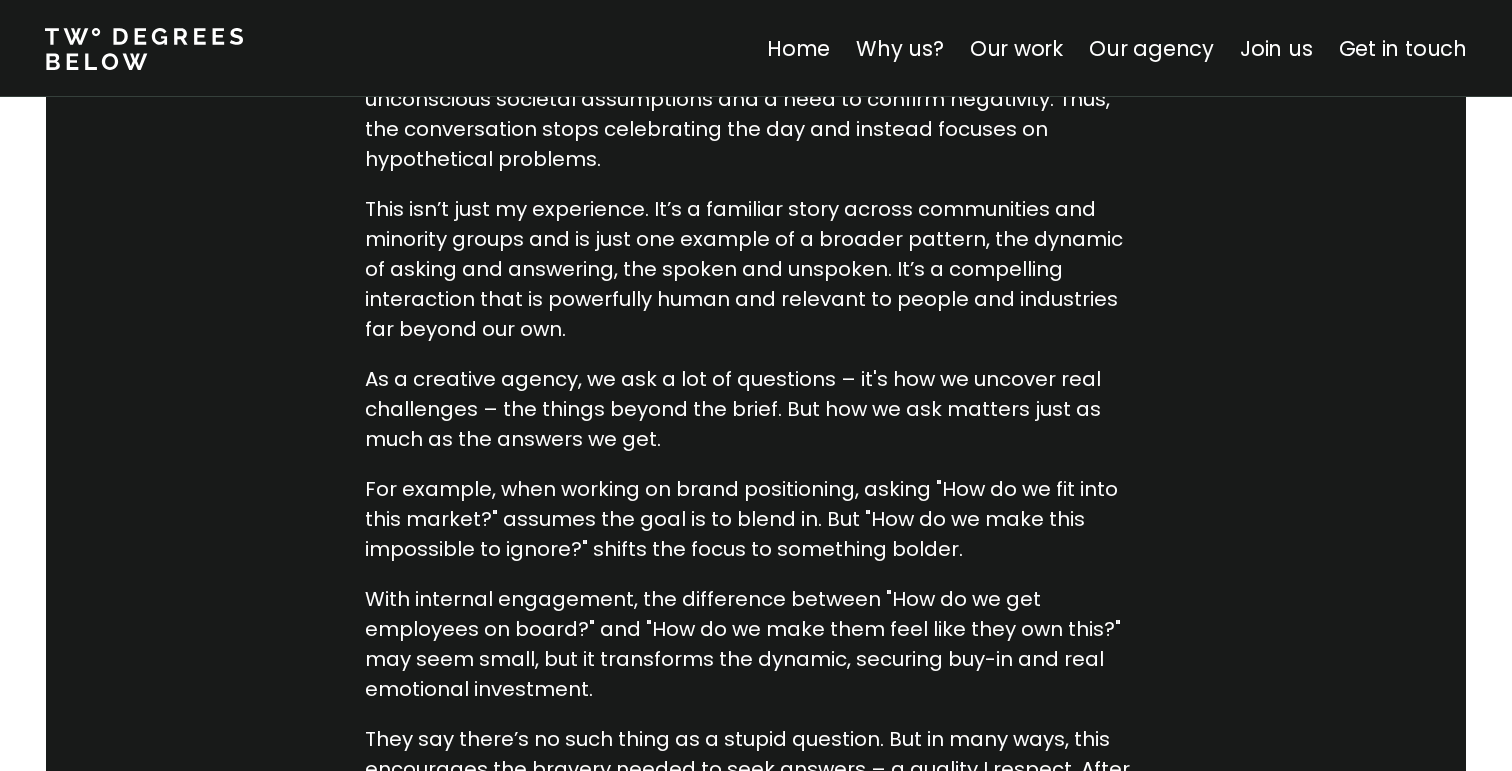 scroll, scrollTop: 1728, scrollLeft: 0, axis: vertical 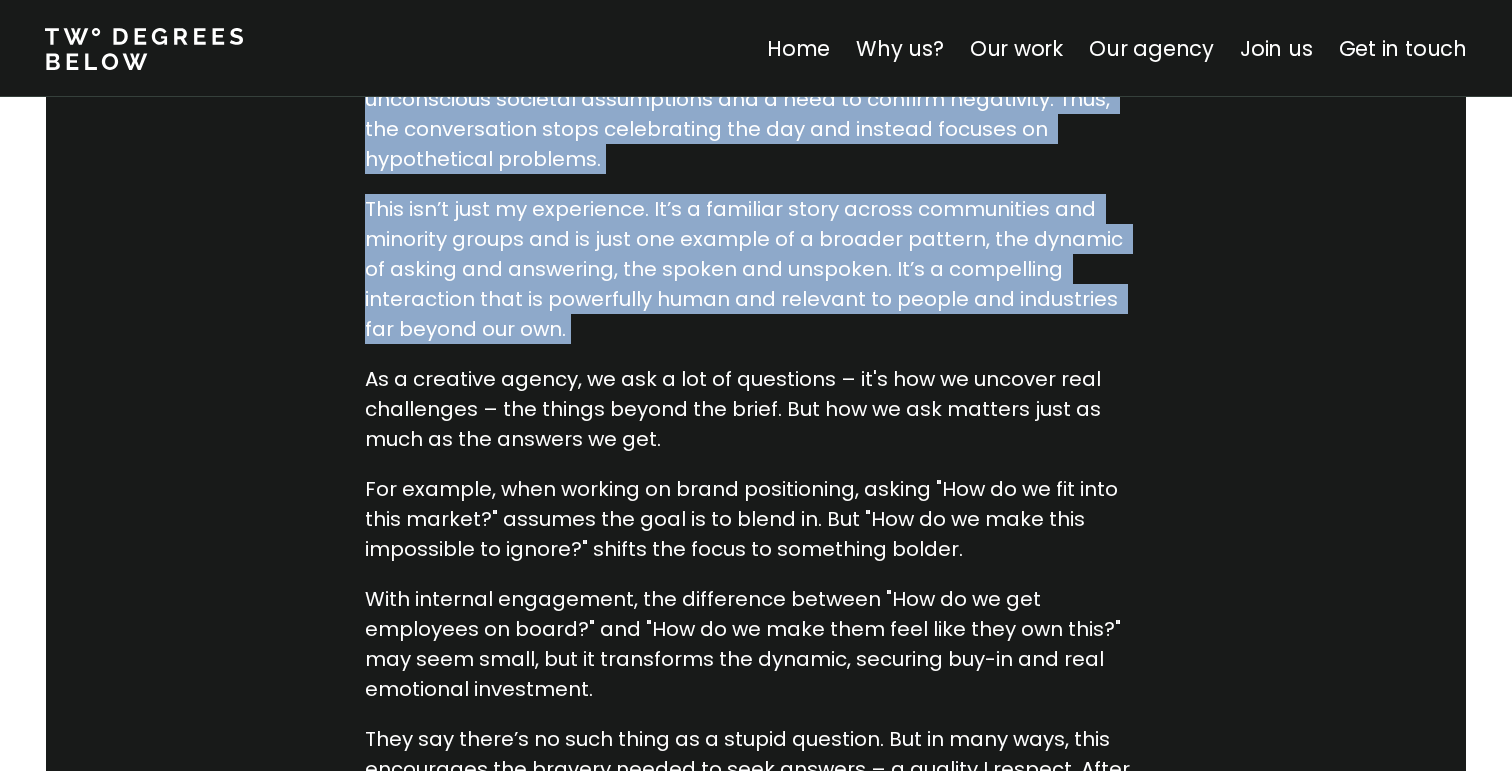 drag, startPoint x: 746, startPoint y: 143, endPoint x: 748, endPoint y: 191, distance: 48.04165 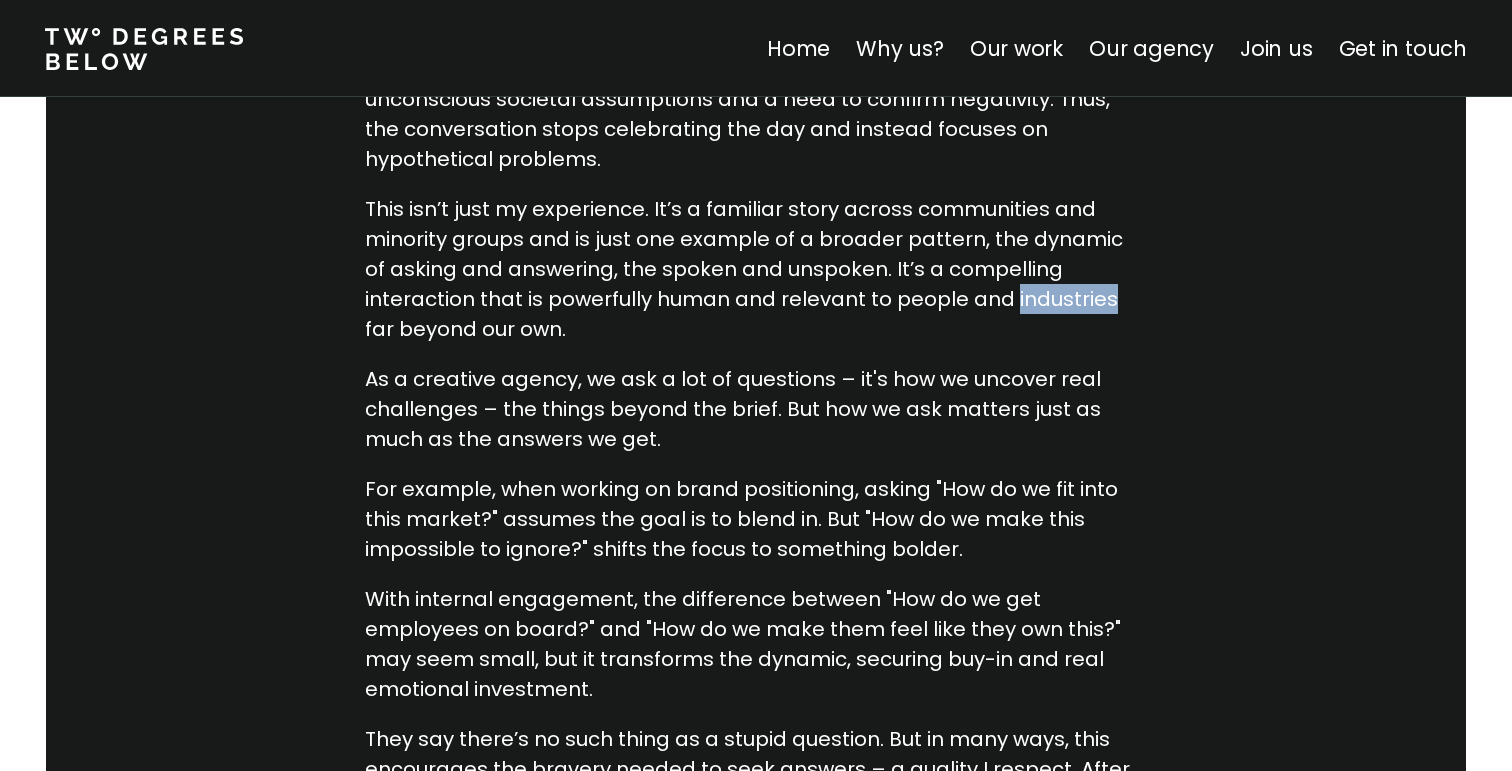 click on "This isn’t just my experience. It’s a familiar story across communities and minority groups and is just one example of a broader pattern, the dynamic of asking and answering, the spoken and unspoken. It’s a compelling interaction that is powerfully human and relevant to people and industries far beyond our own." at bounding box center (756, 269) 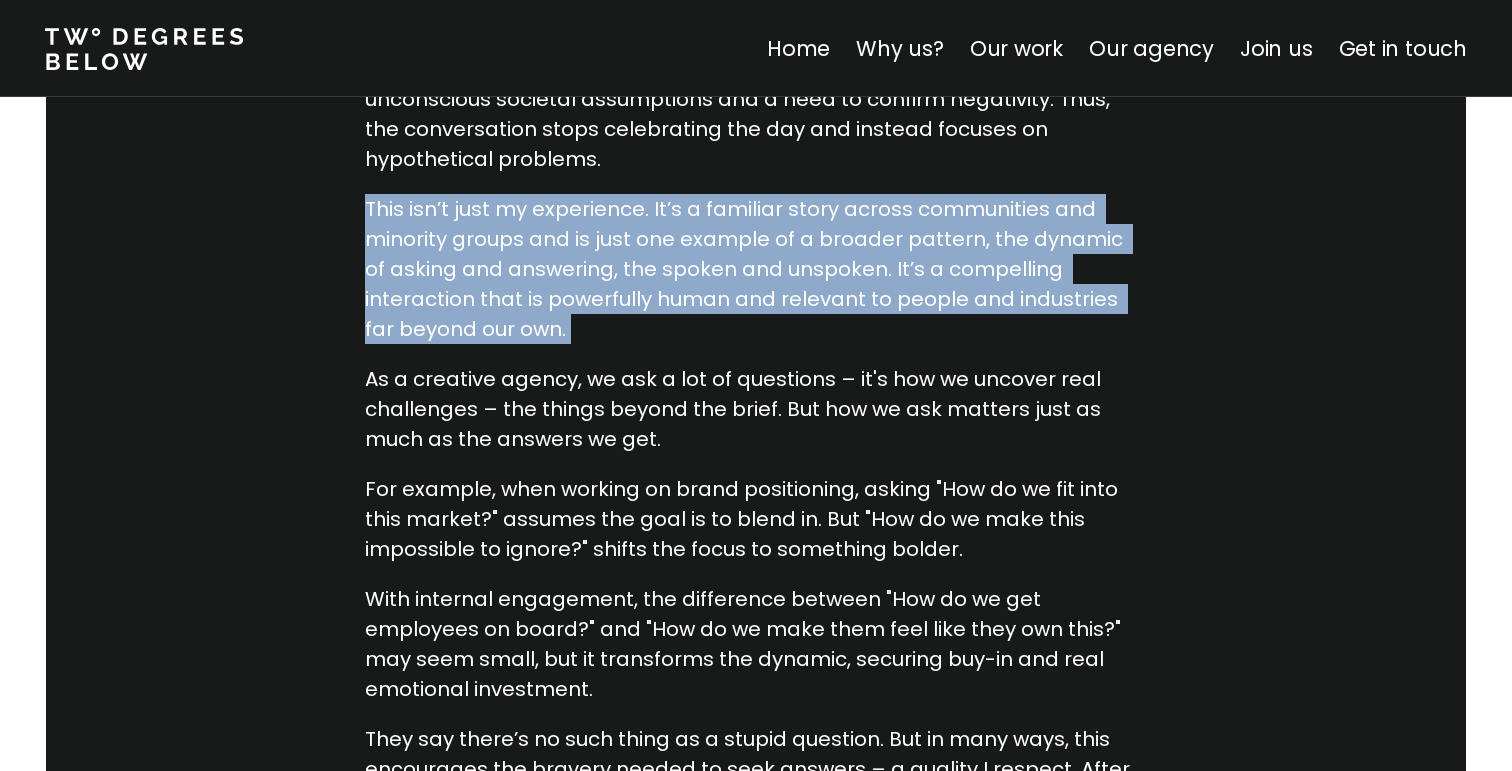 click on "This isn’t just my experience. It’s a familiar story across communities and minority groups and is just one example of a broader pattern, the dynamic of asking and answering, the spoken and unspoken. It’s a compelling interaction that is powerfully human and relevant to people and industries far beyond our own." at bounding box center [756, 269] 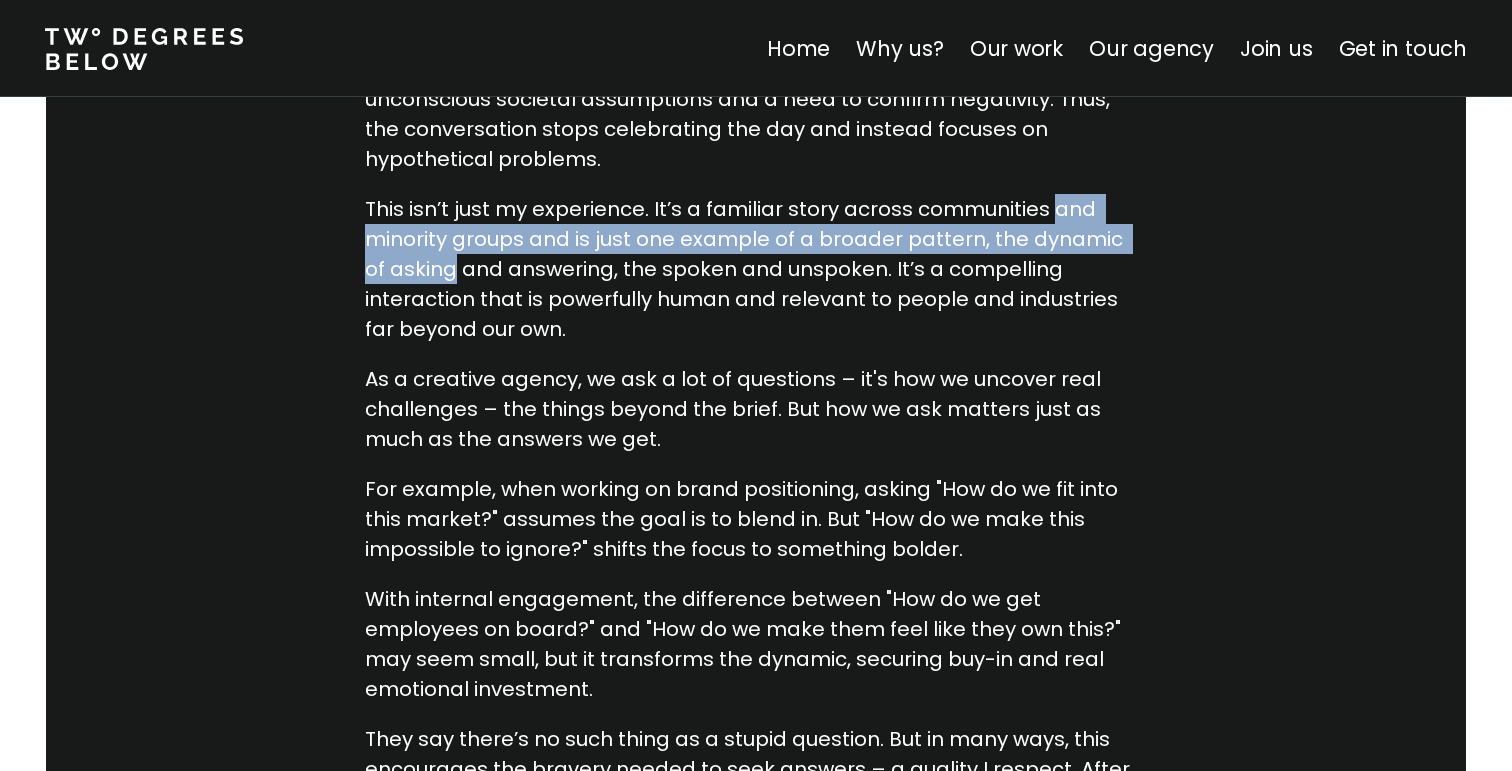 drag, startPoint x: 1068, startPoint y: 214, endPoint x: 1163, endPoint y: 251, distance: 101.950966 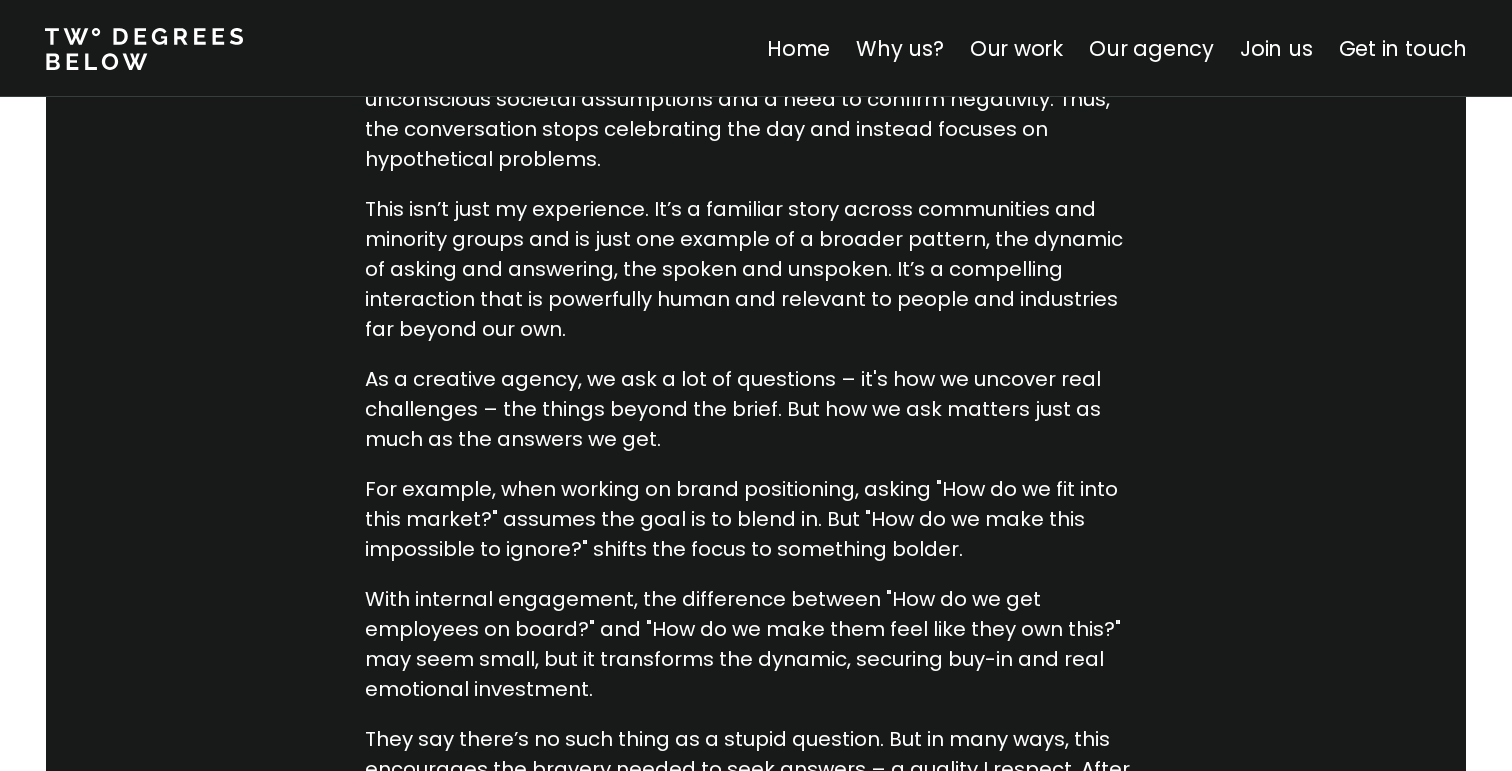 click on "This isn’t just my experience. It’s a familiar story across communities and minority groups and is just one example of a broader pattern, the dynamic of asking and answering, the spoken and unspoken. It’s a compelling interaction that is powerfully human and relevant to people and industries far beyond our own." at bounding box center [756, 269] 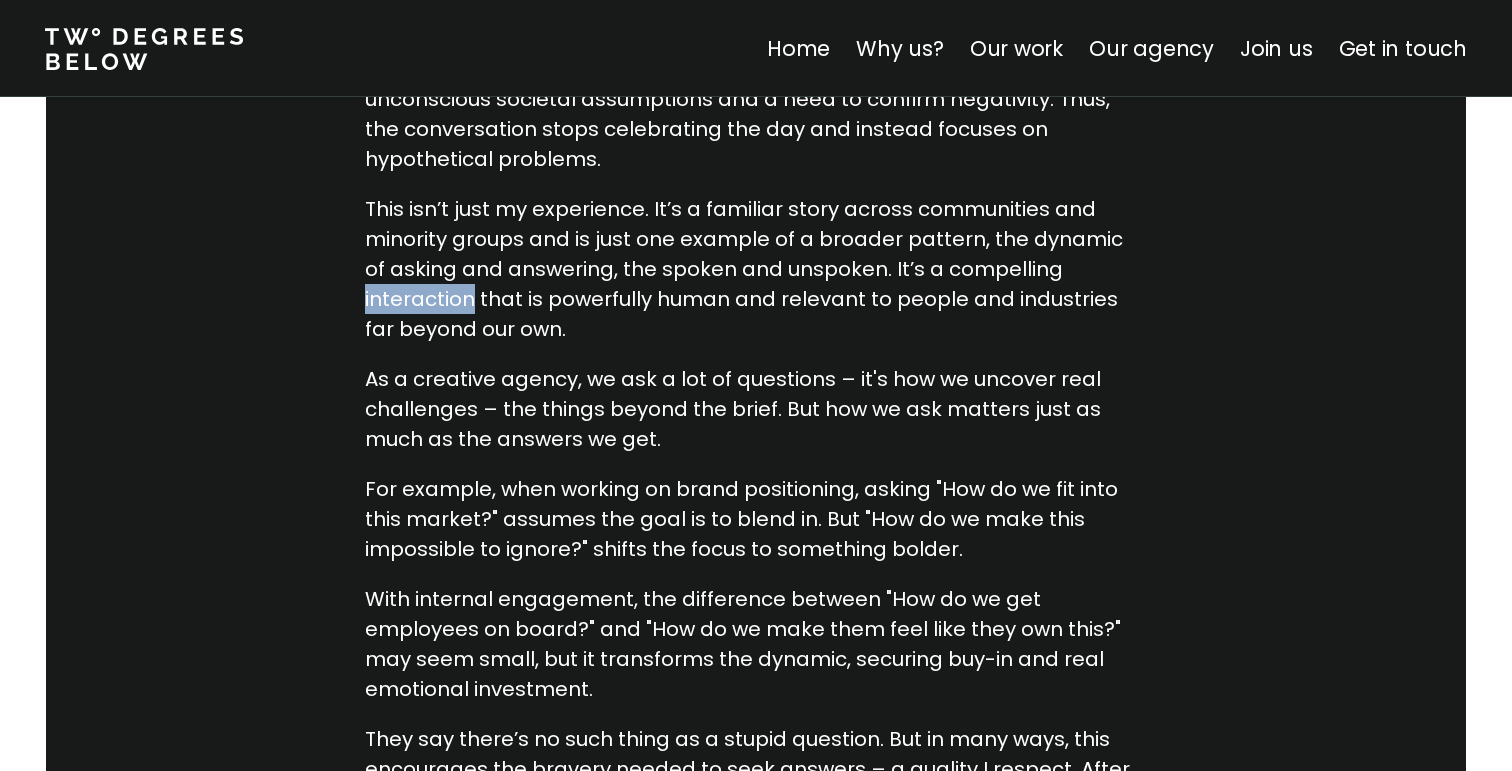 click on "This isn’t just my experience. It’s a familiar story across communities and minority groups and is just one example of a broader pattern, the dynamic of asking and answering, the spoken and unspoken. It’s a compelling interaction that is powerfully human and relevant to people and industries far beyond our own." at bounding box center [756, 269] 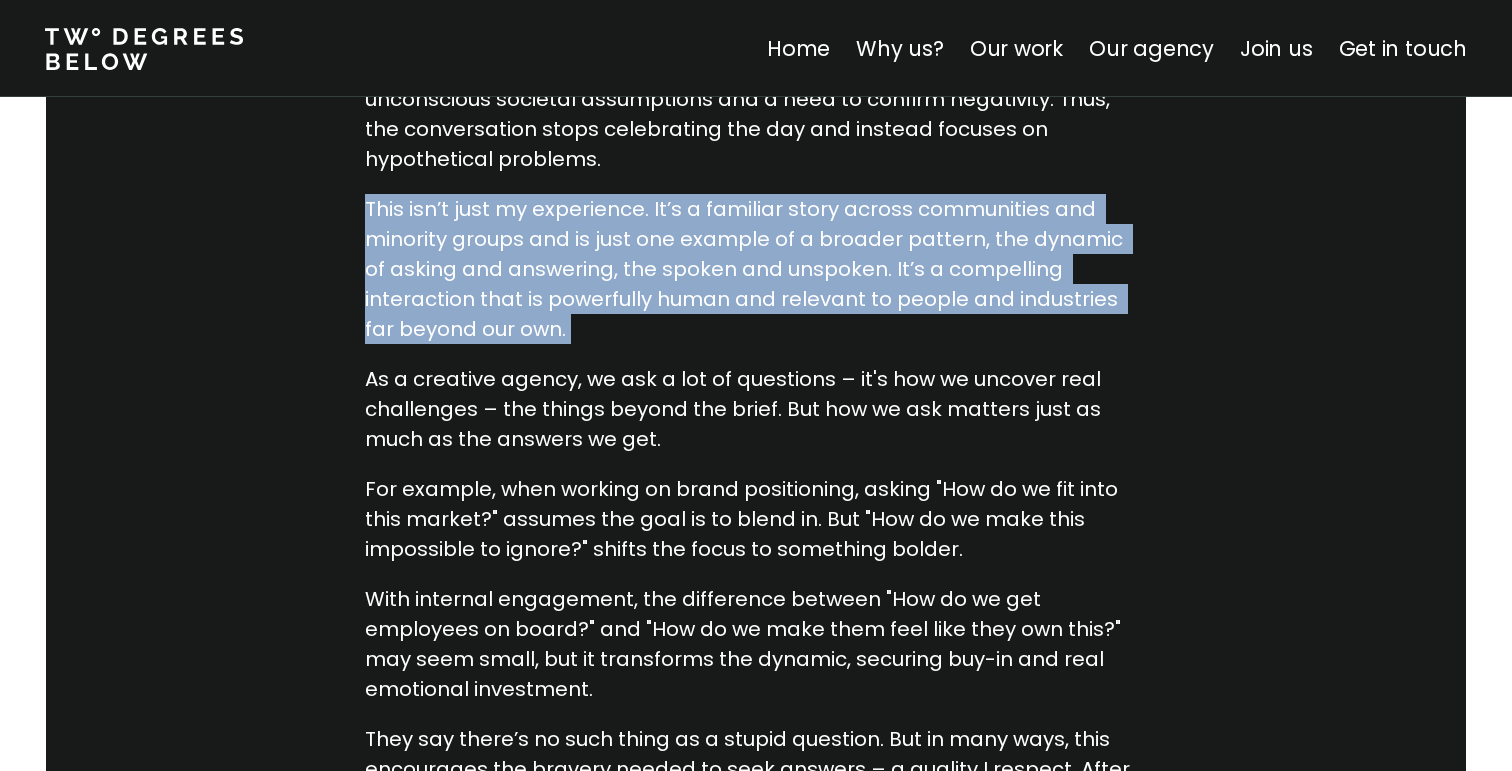 click on "This isn’t just my experience. It’s a familiar story across communities and minority groups and is just one example of a broader pattern, the dynamic of asking and answering, the spoken and unspoken. It’s a compelling interaction that is powerfully human and relevant to people and industries far beyond our own." at bounding box center [756, 269] 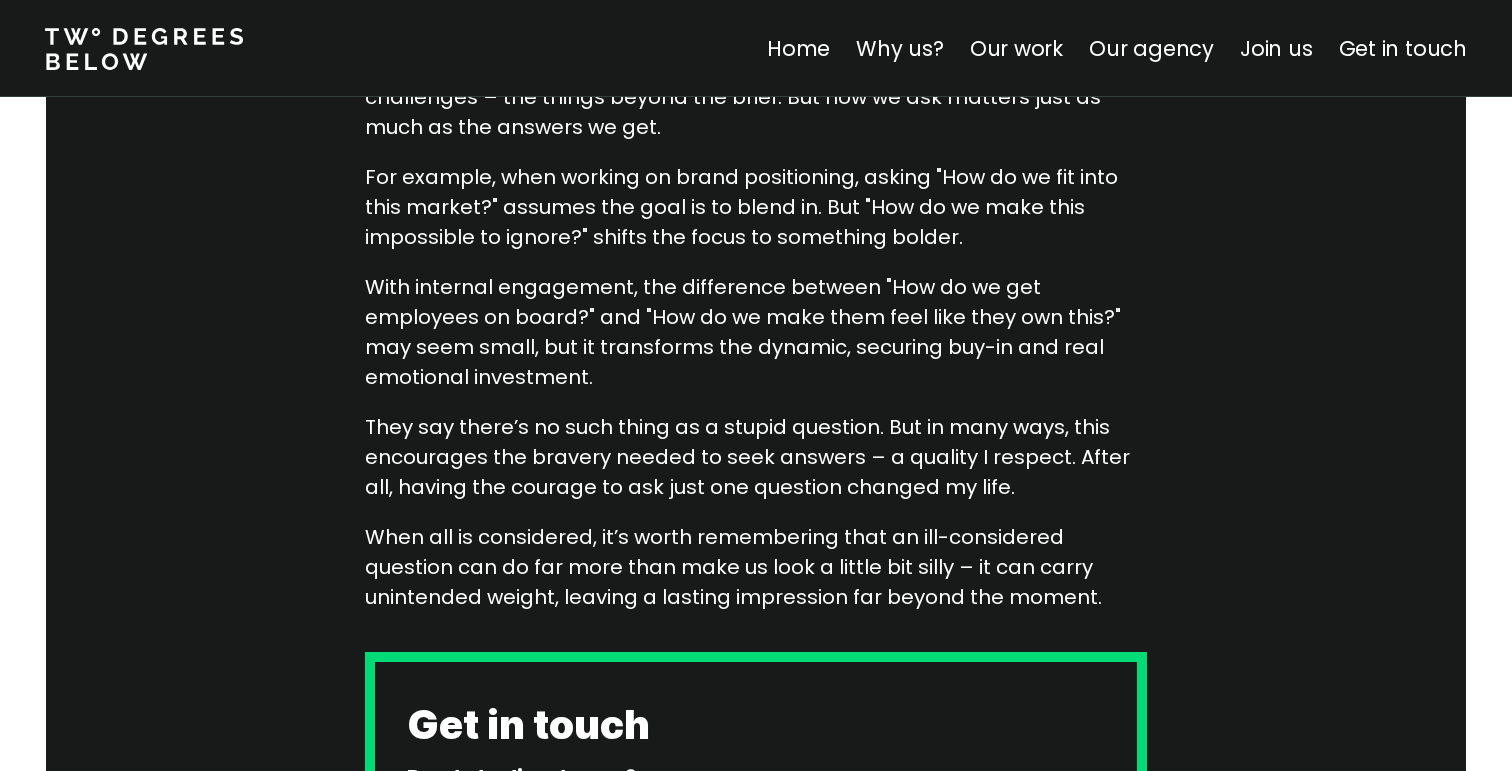 scroll, scrollTop: 2063, scrollLeft: 0, axis: vertical 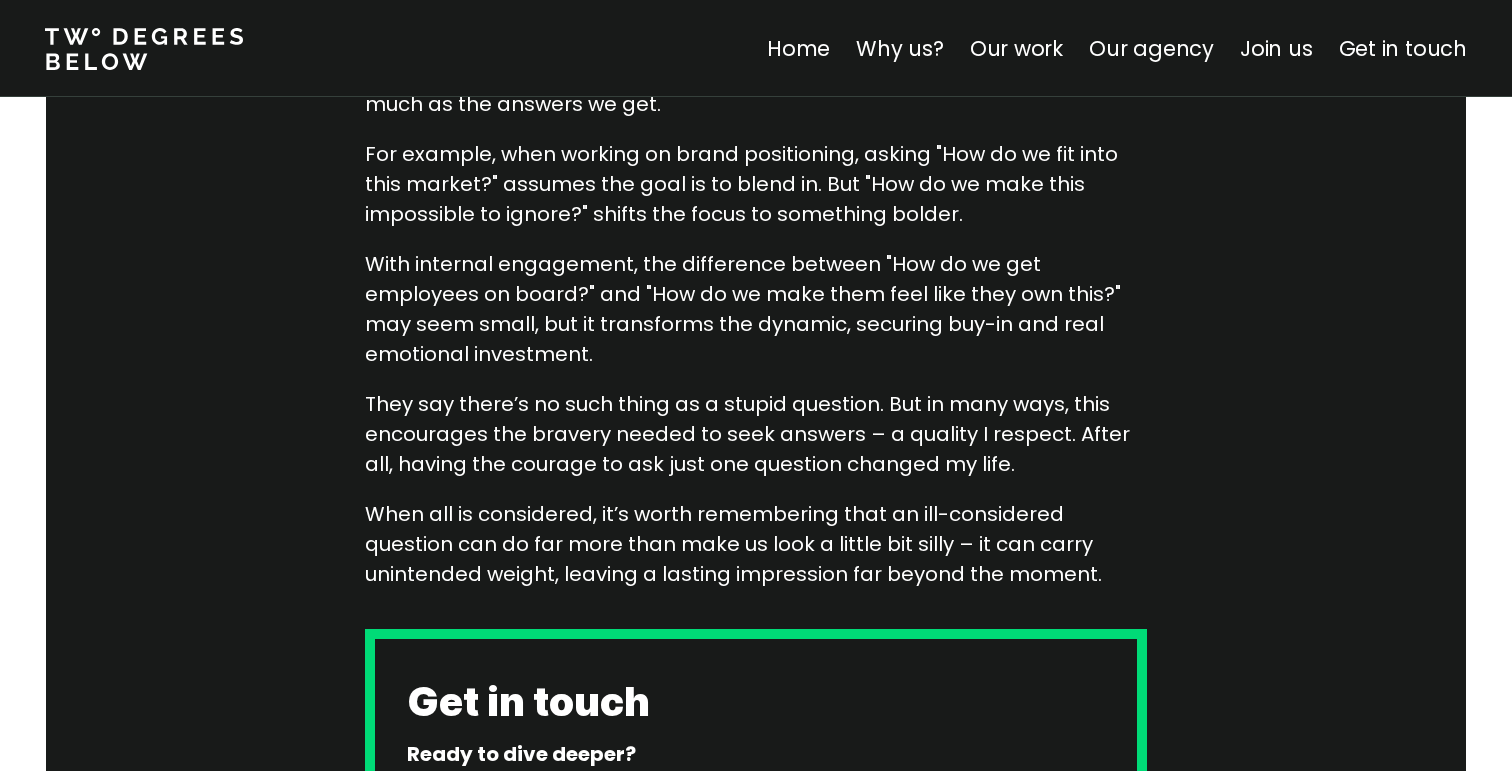 click on "They say there’s no such thing as a stupid question. But in many ways, this encourages the bravery needed to seek answers – a quality I respect. After all, having the courage to ask just one question changed my life." at bounding box center (756, 434) 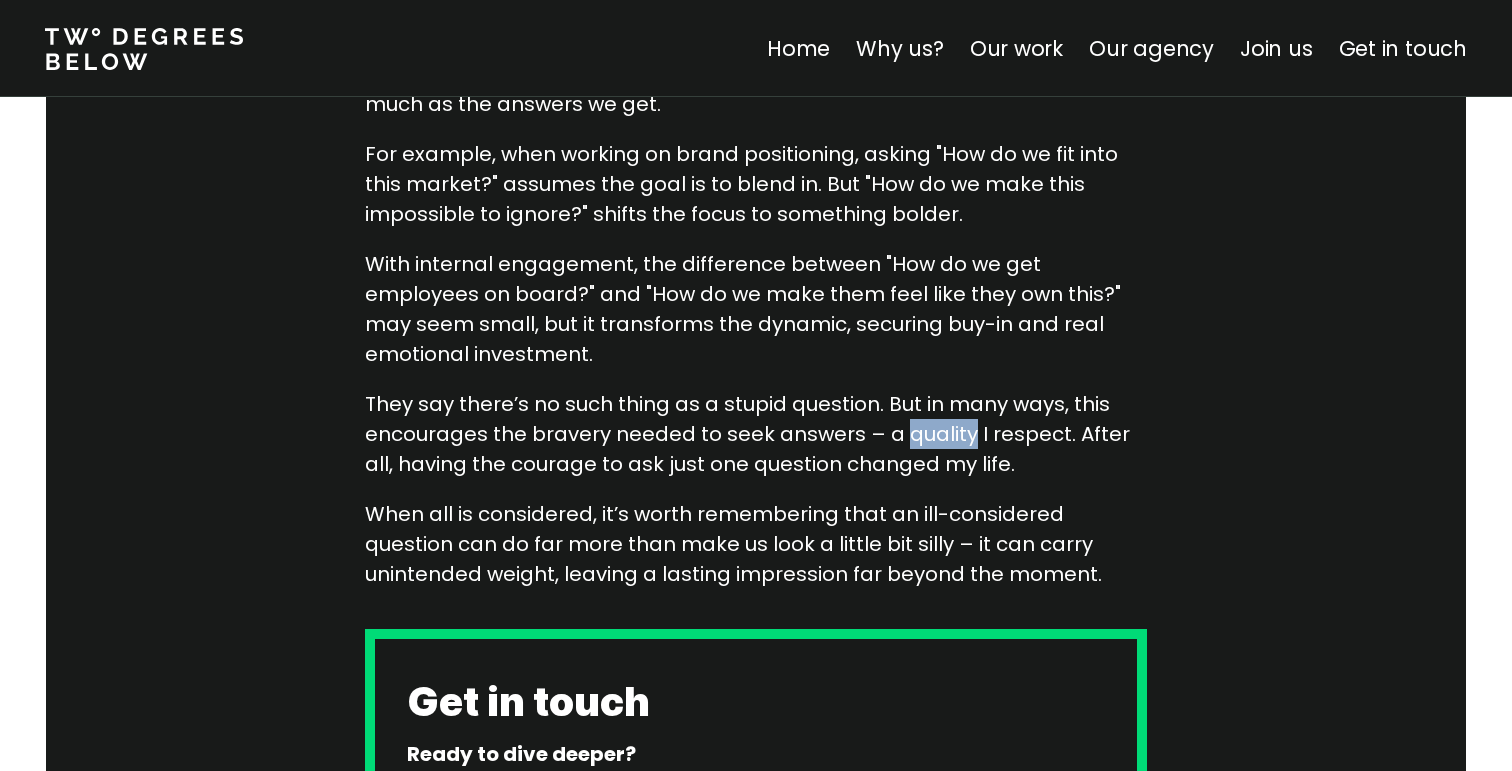 click on "They say there’s no such thing as a stupid question. But in many ways, this encourages the bravery needed to seek answers – a quality I respect. After all, having the courage to ask just one question changed my life." at bounding box center [756, 434] 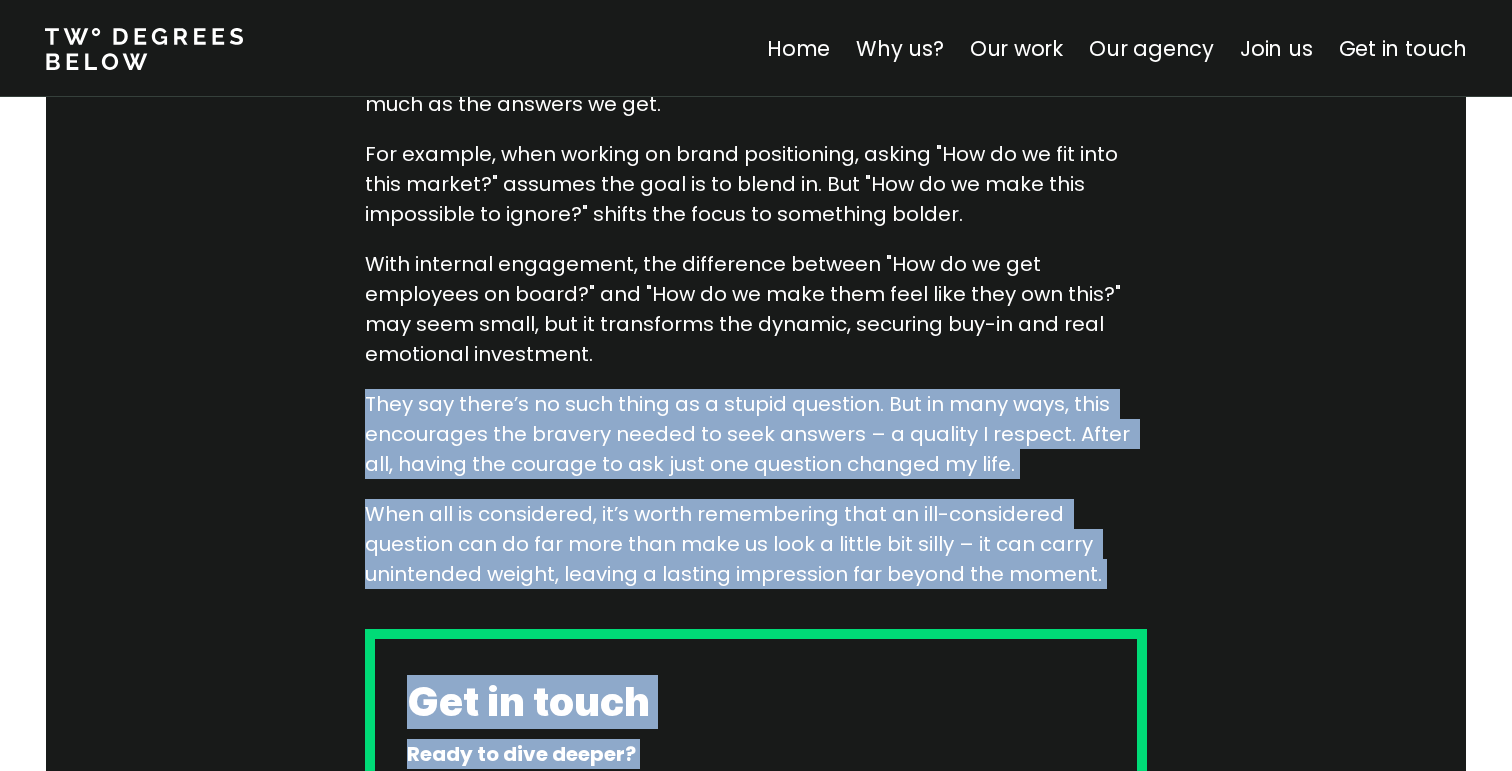 drag, startPoint x: 916, startPoint y: 421, endPoint x: 911, endPoint y: 540, distance: 119.104996 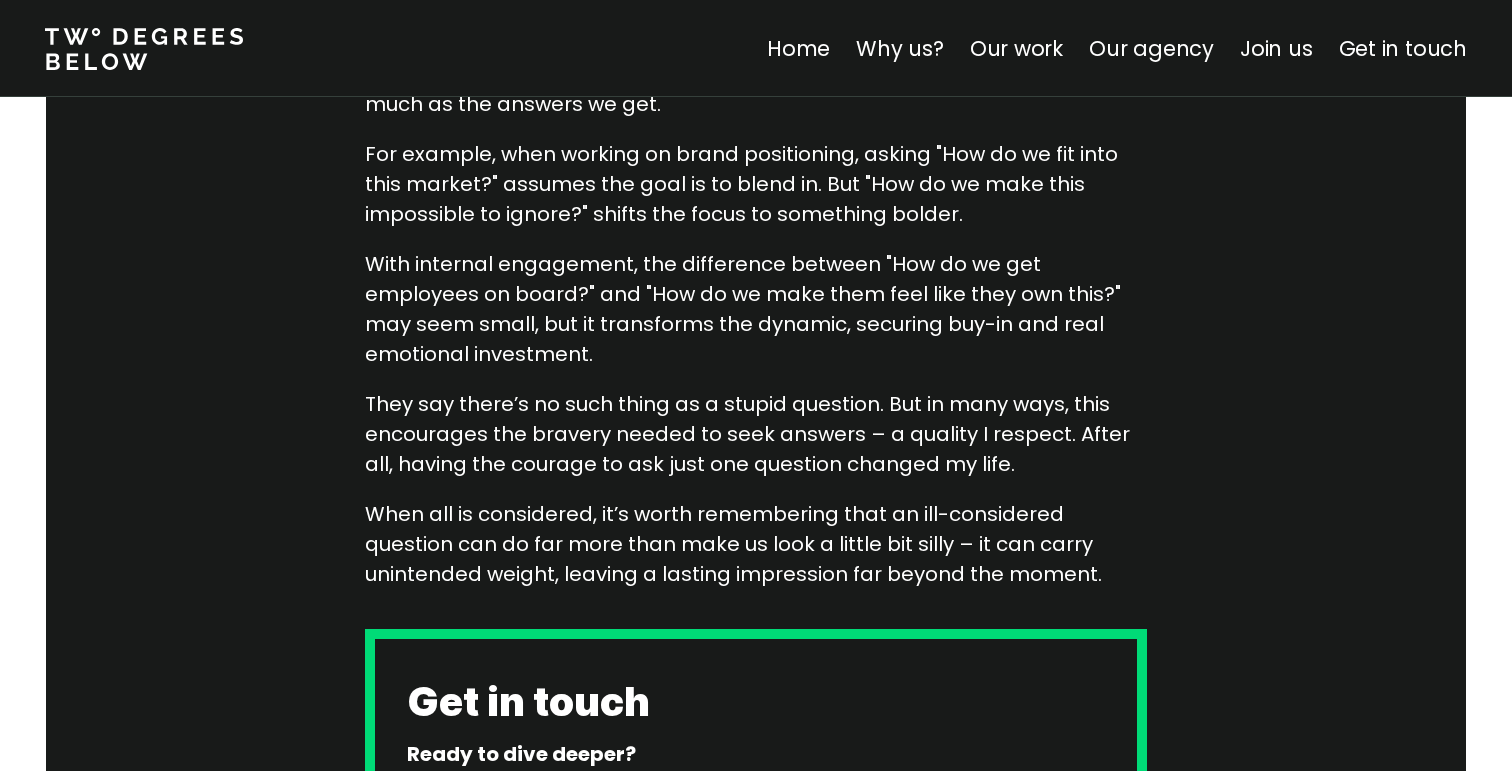 click on "When all is considered, it’s worth remembering that an ill-considered question can do far more than make us look a little bit silly – it can carry unintended weight, leaving a lasting impression far beyond the moment." at bounding box center [756, 544] 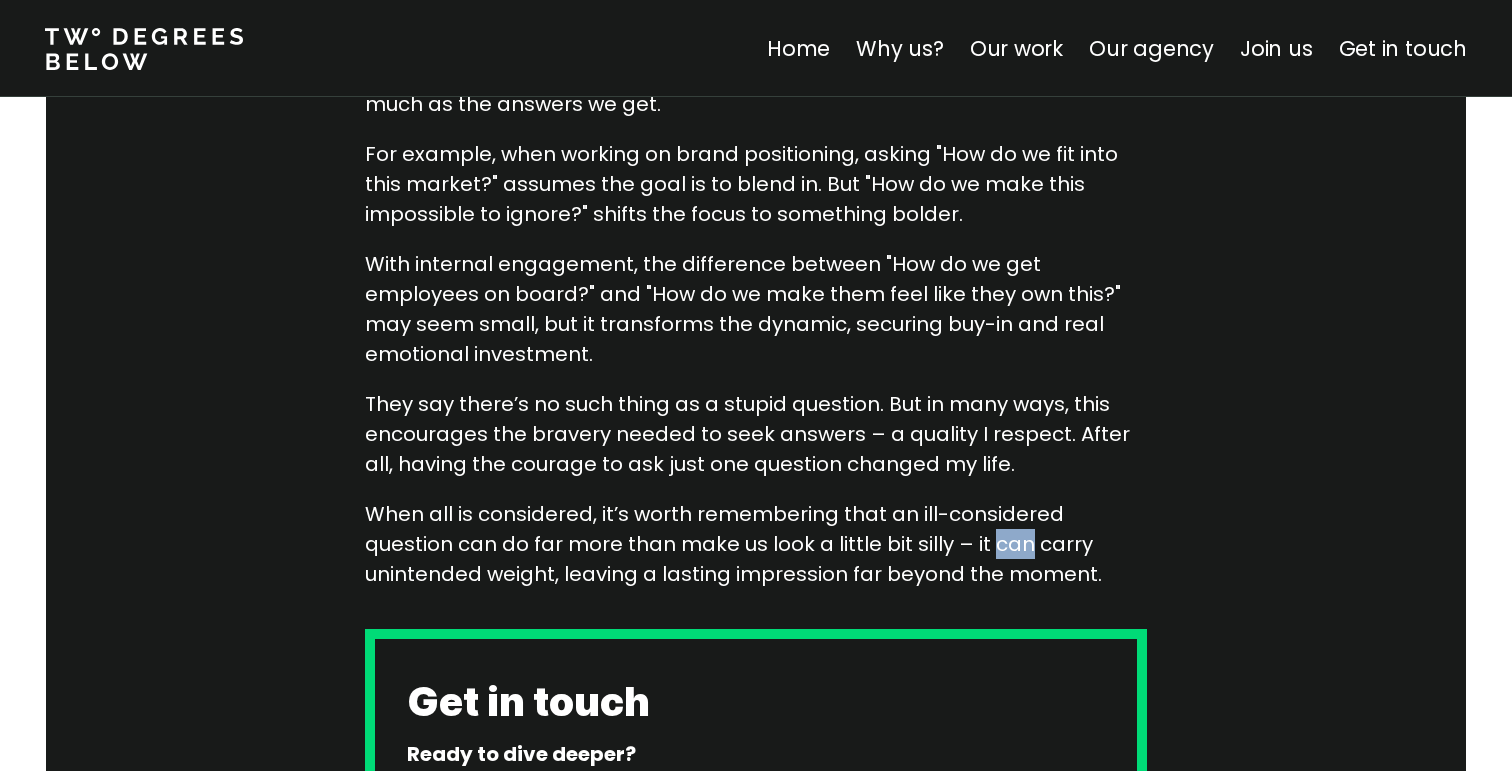 click on "When all is considered, it’s worth remembering that an ill-considered question can do far more than make us look a little bit silly – it can carry unintended weight, leaving a lasting impression far beyond the moment." at bounding box center (756, 544) 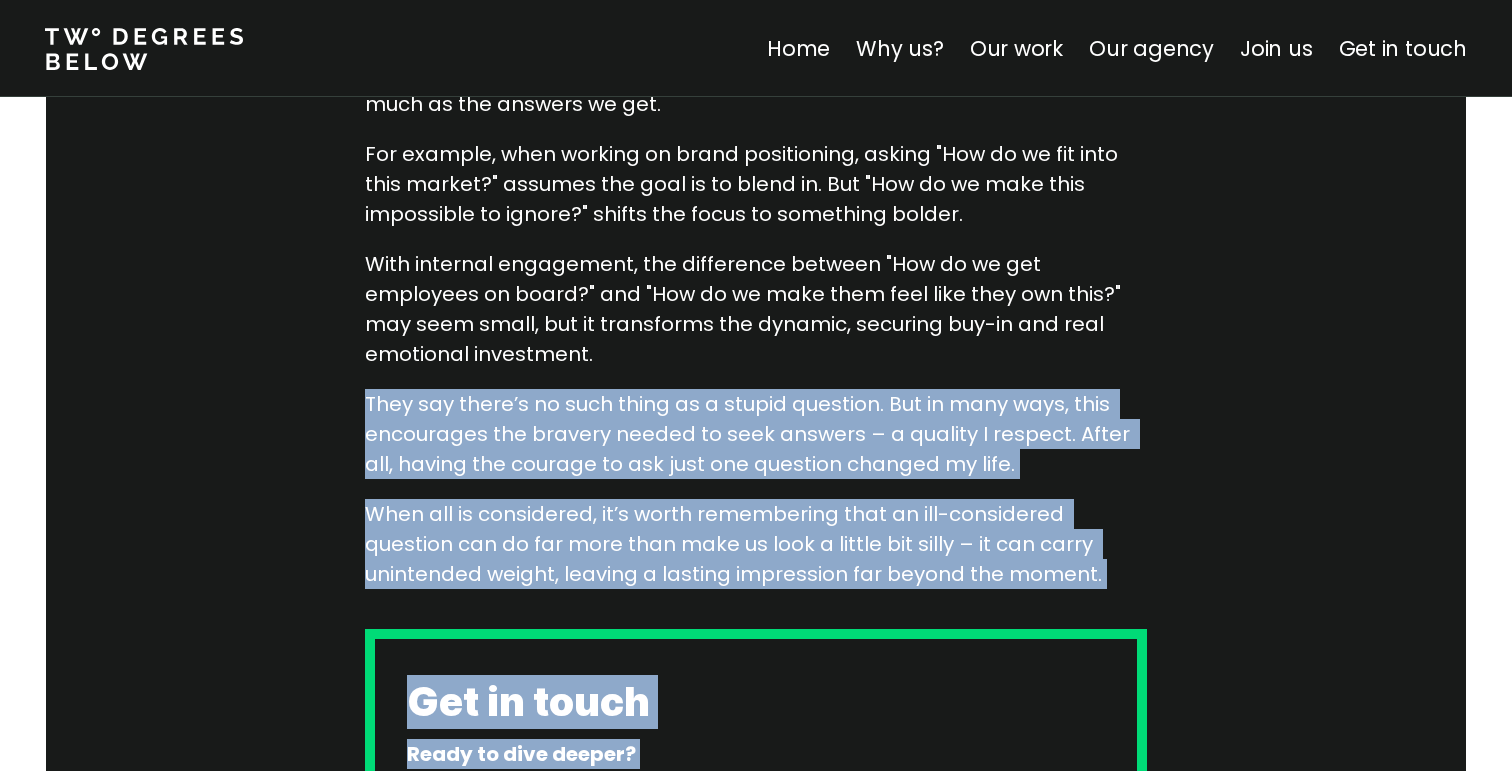 drag, startPoint x: 911, startPoint y: 540, endPoint x: 915, endPoint y: 458, distance: 82.0975 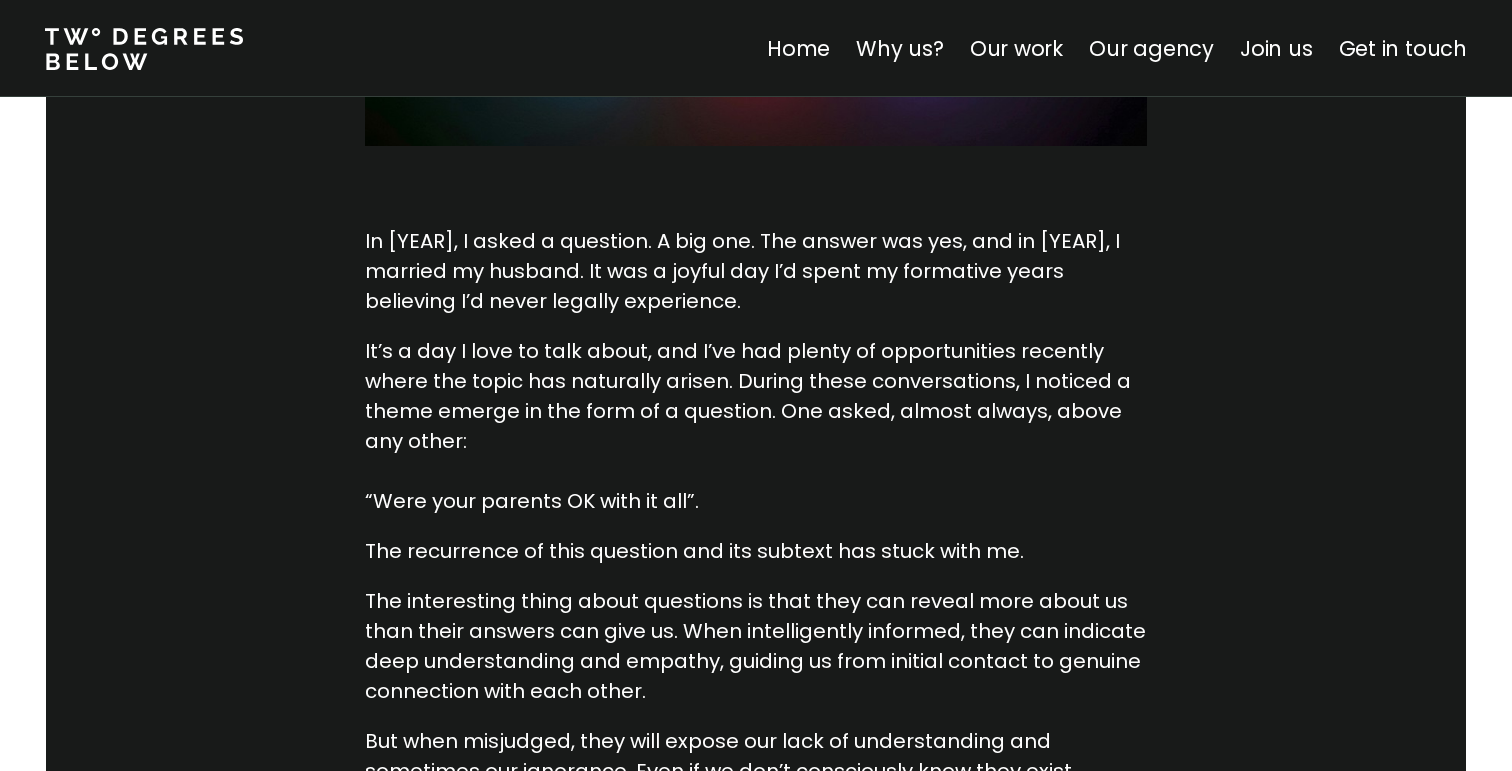 scroll, scrollTop: 829, scrollLeft: 0, axis: vertical 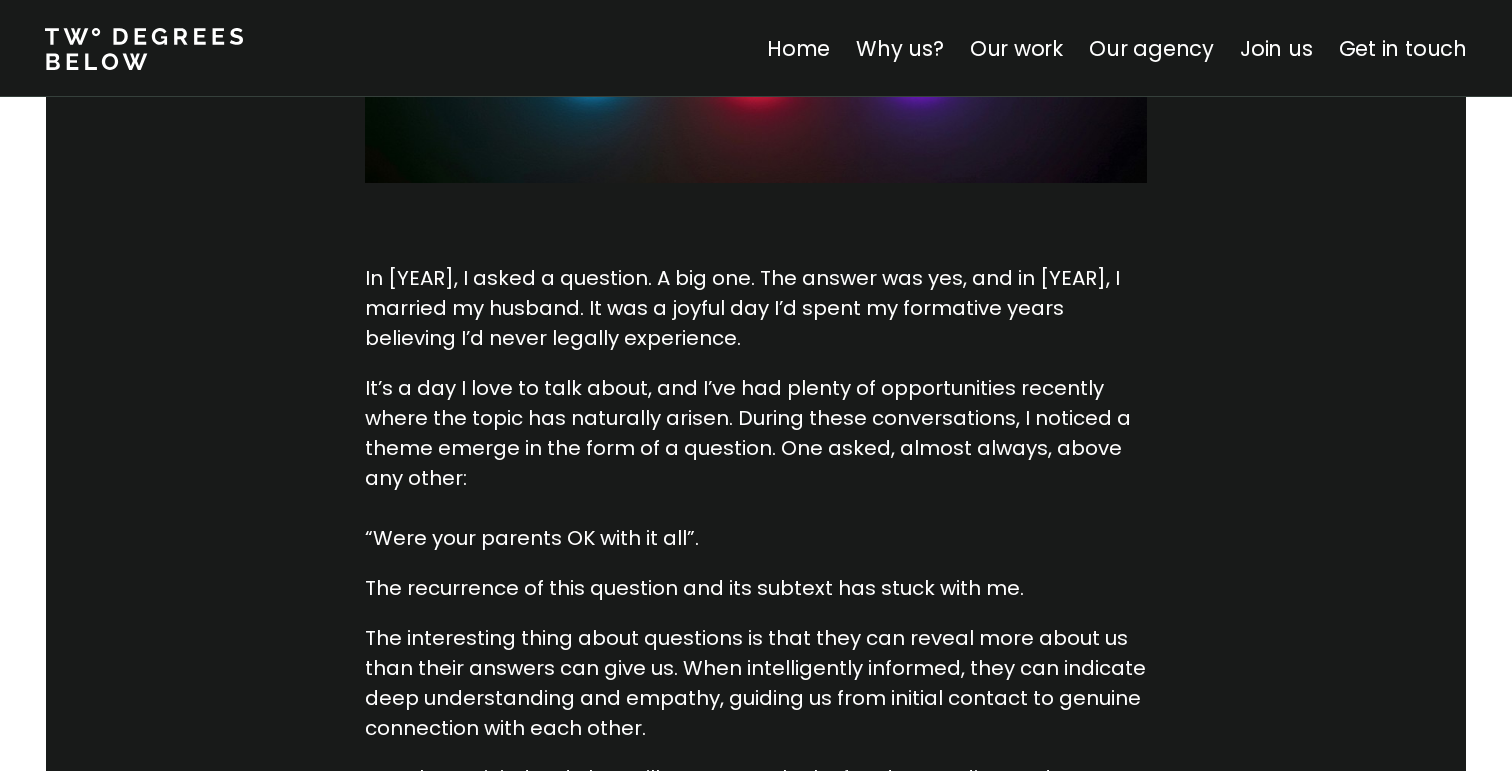click on "In 2021, I asked a question. A big one. The answer was yes, and in 2022, I married my husband. It was a joyful day I’d spent my formative years believing I’d never legally experience." at bounding box center [756, 308] 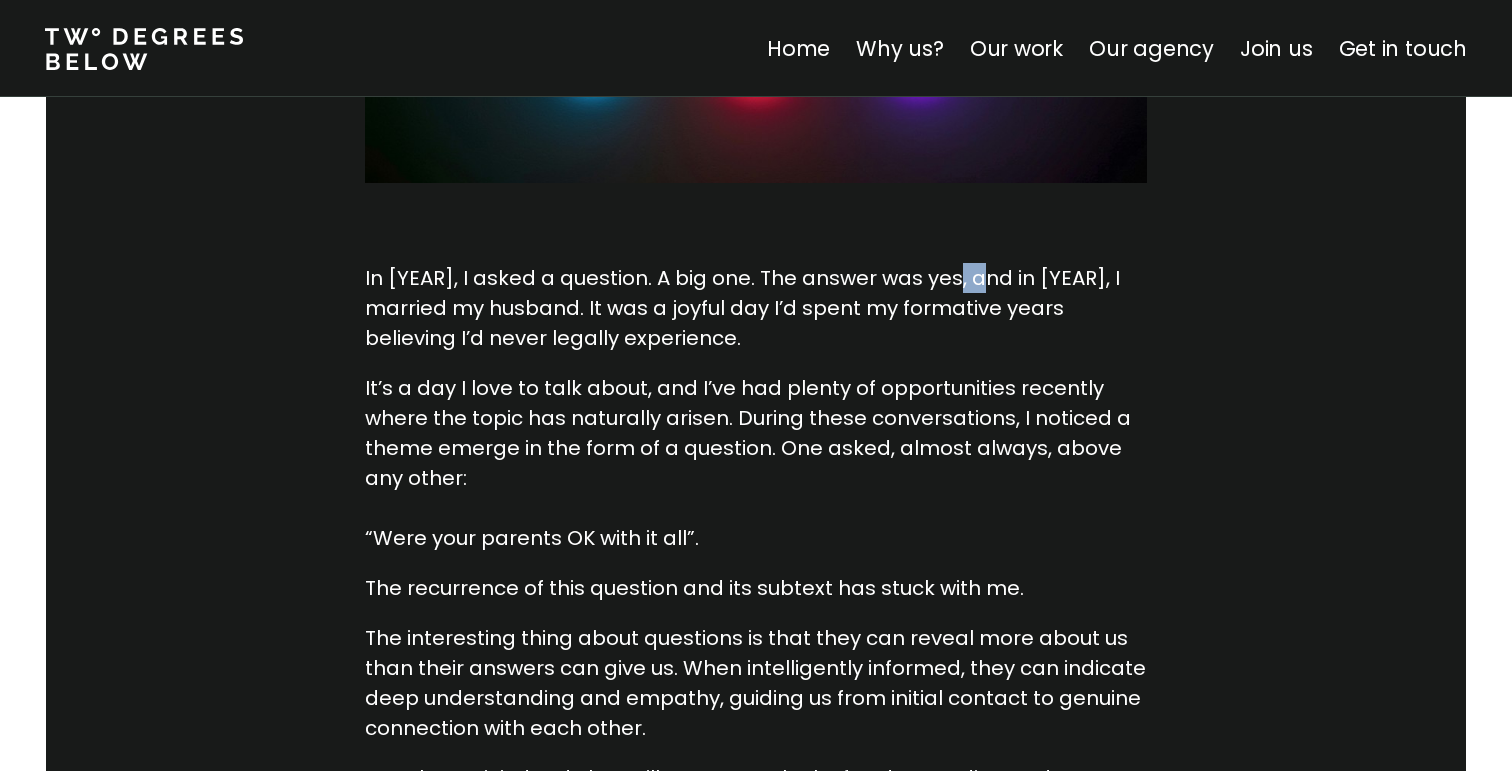 click on "In 2021, I asked a question. A big one. The answer was yes, and in 2022, I married my husband. It was a joyful day I’d spent my formative years believing I’d never legally experience." at bounding box center [756, 308] 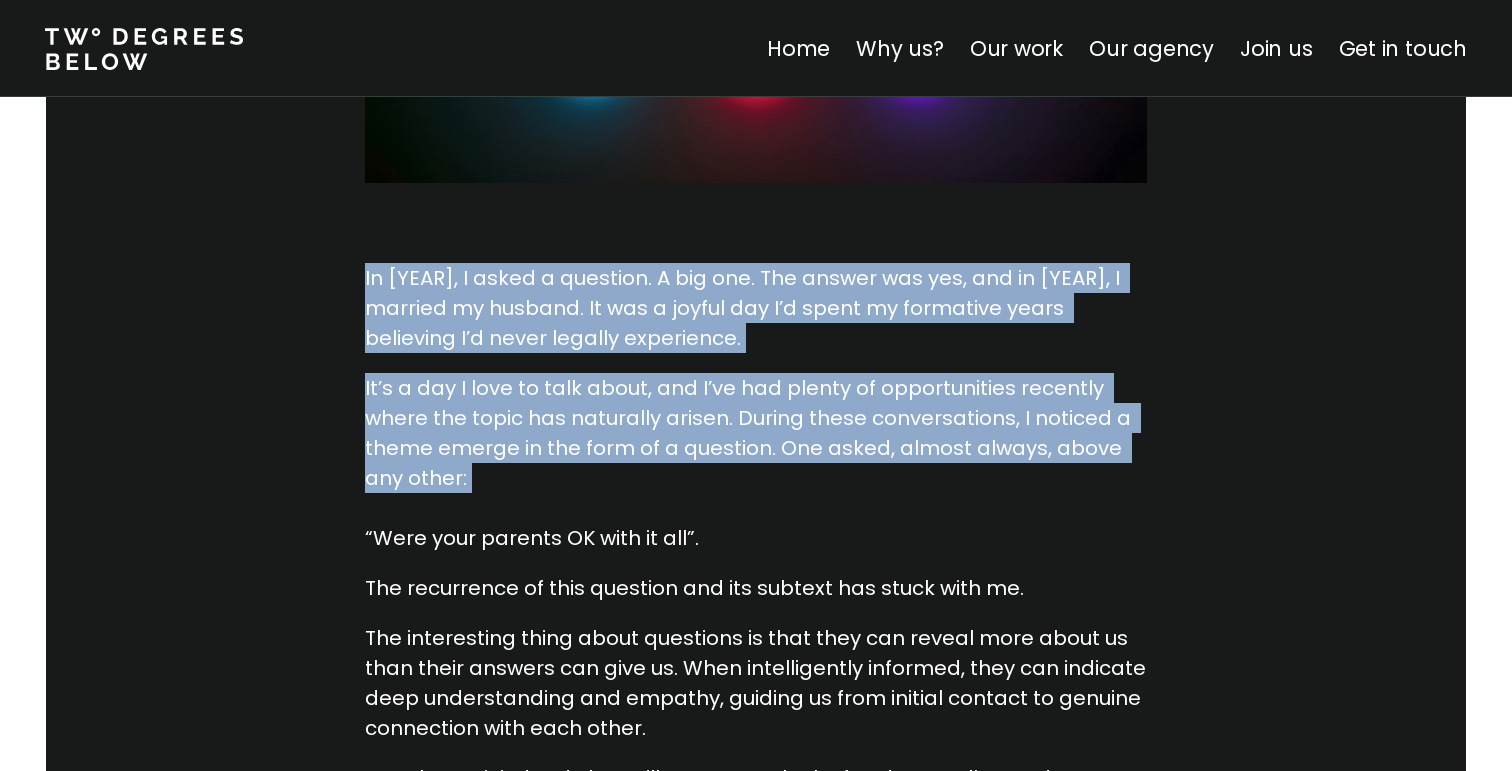 drag, startPoint x: 960, startPoint y: 291, endPoint x: 961, endPoint y: 417, distance: 126.00397 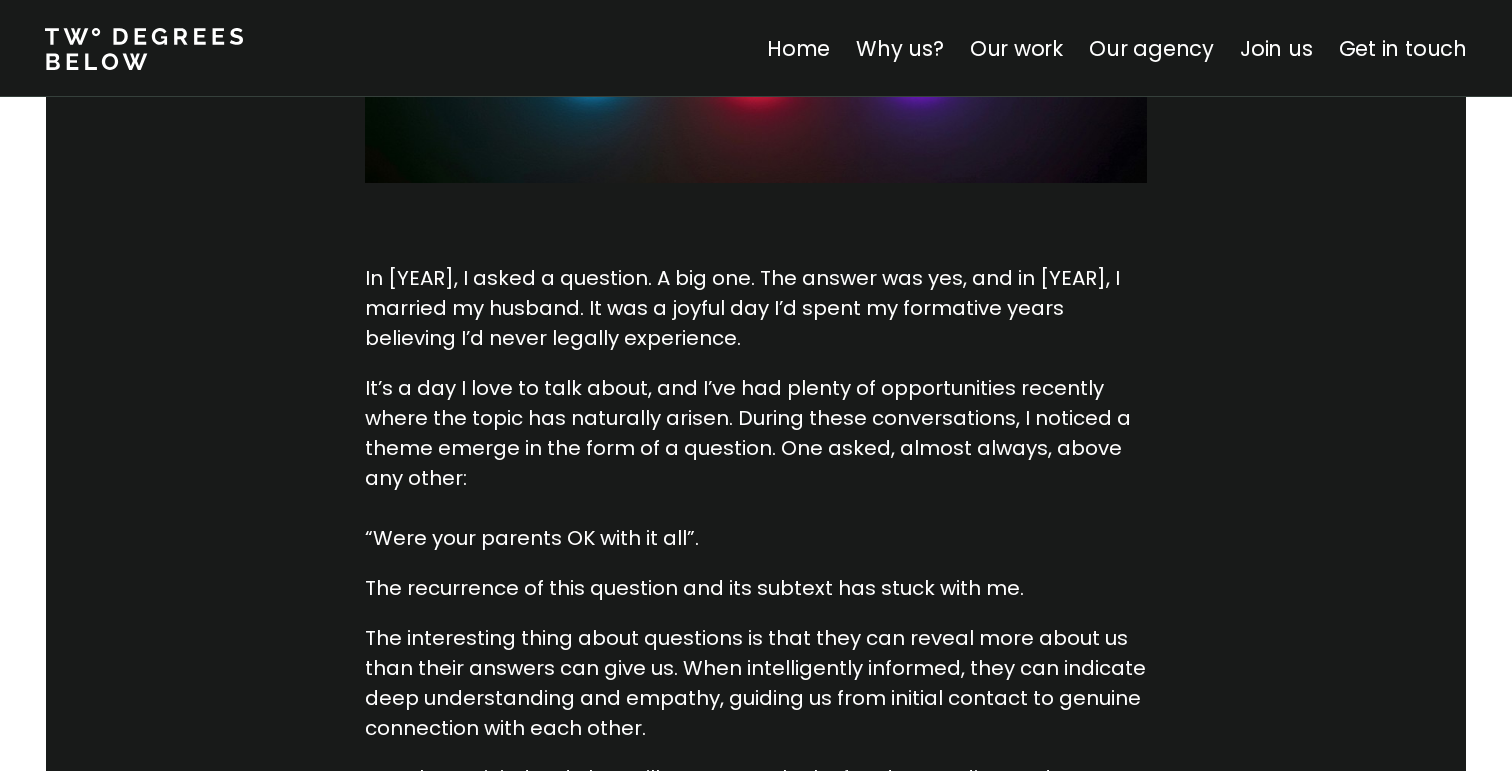 click on "It’s a day I love to talk about, and I’ve had plenty of opportunities recently where the topic has naturally arisen. During these conversations, I noticed a theme emerge in the form of a question. One asked, almost always, above any other: “Were your parents OK with it all”." at bounding box center [756, 463] 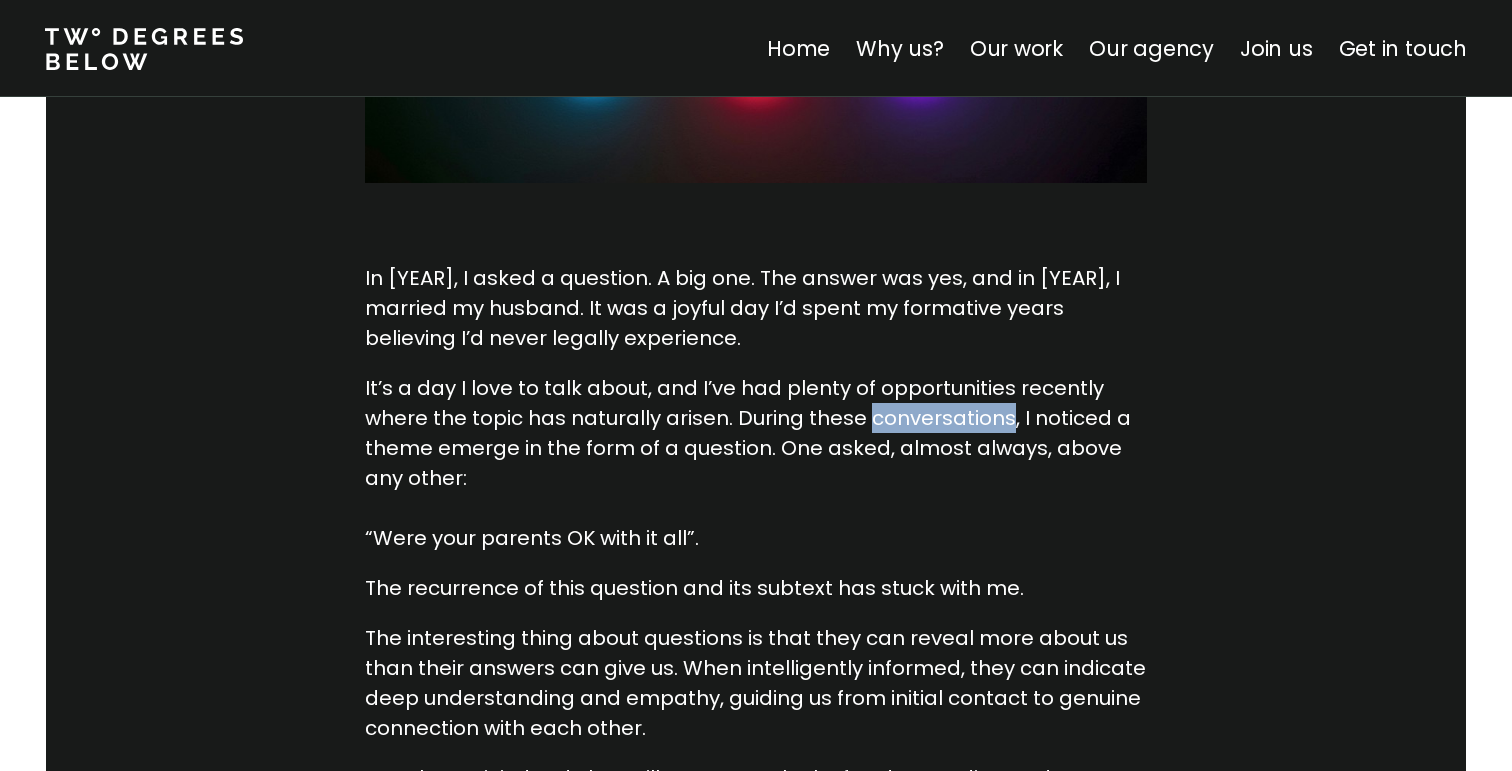 click on "It’s a day I love to talk about, and I’ve had plenty of opportunities recently where the topic has naturally arisen. During these conversations, I noticed a theme emerge in the form of a question. One asked, almost always, above any other: “Were your parents OK with it all”." at bounding box center (756, 463) 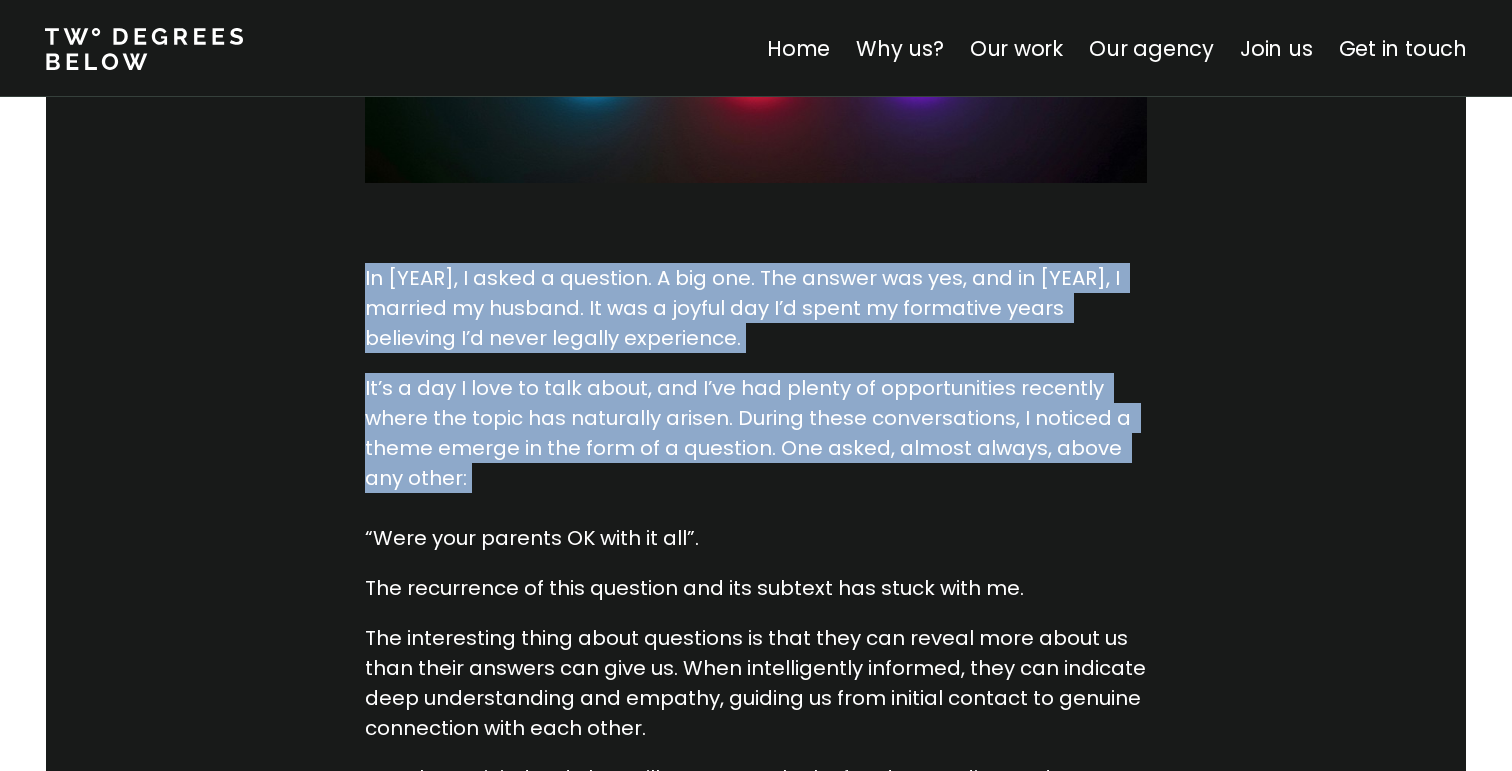 drag, startPoint x: 961, startPoint y: 417, endPoint x: 972, endPoint y: 354, distance: 63.953106 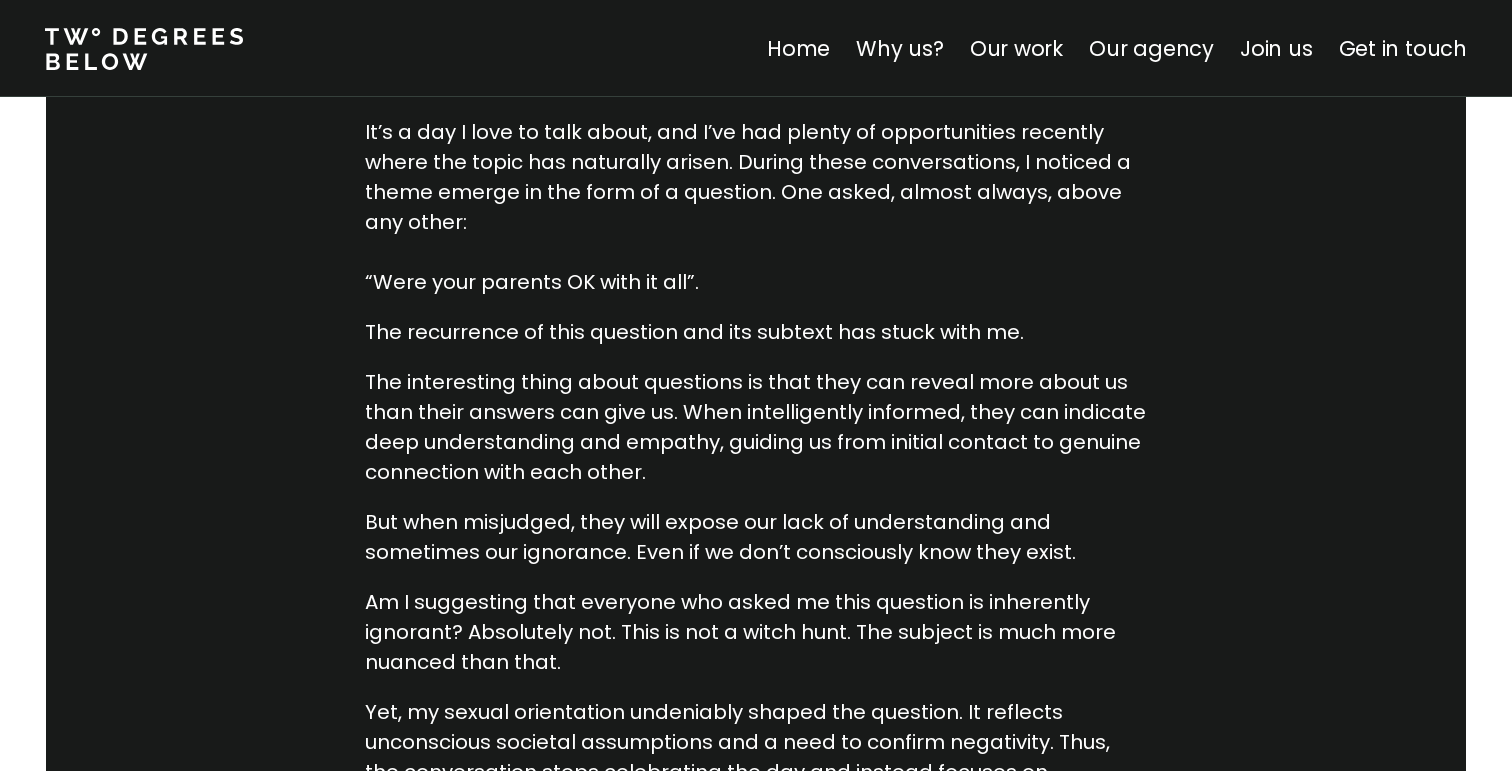 scroll, scrollTop: 1343, scrollLeft: 0, axis: vertical 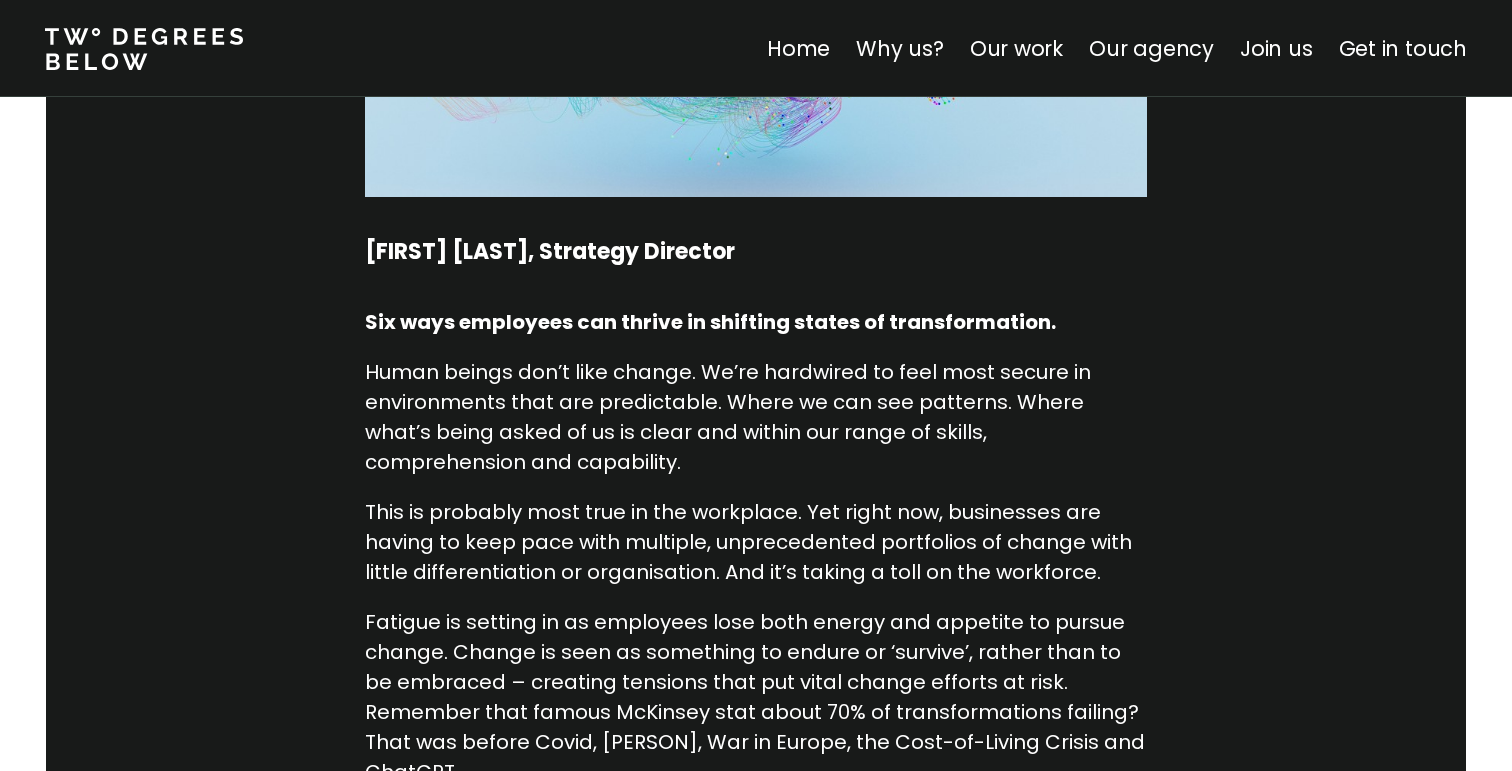 click on "Creating a new energy for adaptive change Apr 29, 2024 [FIRST] [LAST], Strategy Director Six ways employees can thrive in shifting states of transformation. Human beings don’t like change. We’re hardwired to feel most secure in environments that are predictable. Where we can see patterns. Where what’s being asked of us is clear and within our range of skills, comprehension and capability. This is probably most true in the workplace. Yet right now, businesses are having to keep pace with multiple, unprecedented portfolios of change with little differentiation or organisation. And it’s taking a toll on the workforce. Fatigue is setting in as employees lose both energy and appetite to pursue change. Change is seen as something to endure or ‘survive’, rather than to be embraced – creating tensions that put vital change efforts at risk. Remember that famous McKinsey stat about 70% of transformations failing? That was before Covid, [PERSON], War in Europe, the Cost-of-Living Crisis and ChatGPT. really" at bounding box center [756, 1934] 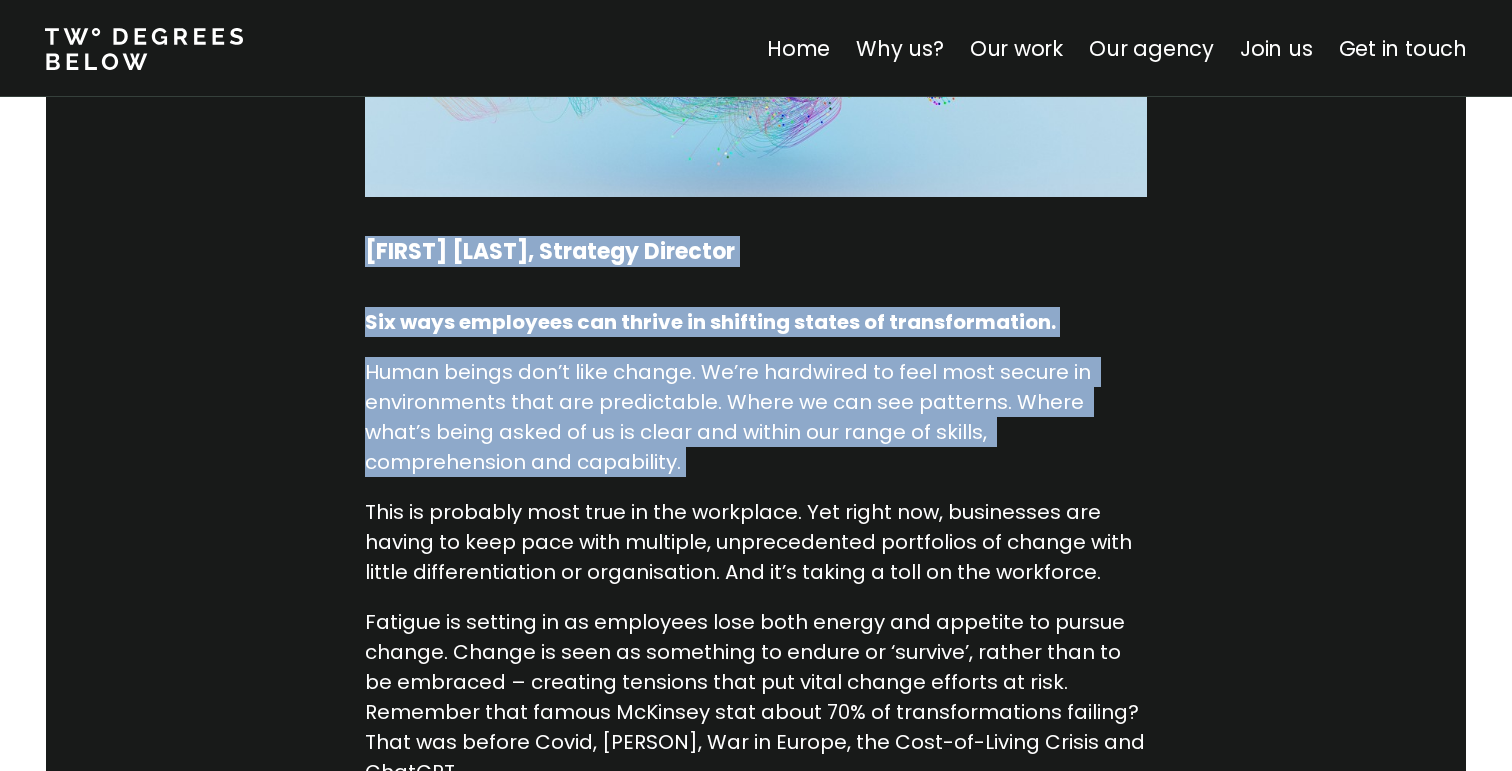 drag, startPoint x: 1198, startPoint y: 242, endPoint x: 1222, endPoint y: 428, distance: 187.54199 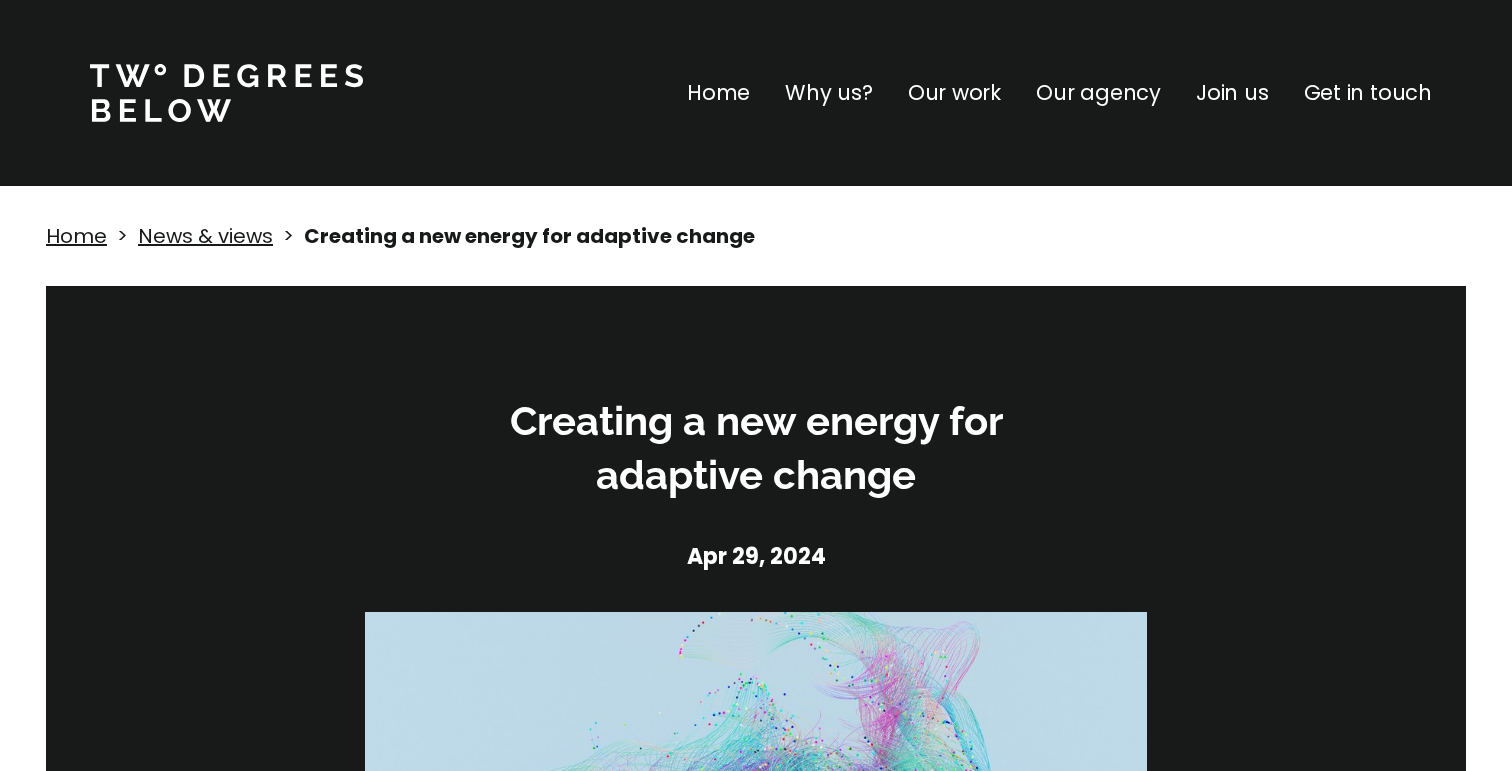 scroll, scrollTop: 0, scrollLeft: 0, axis: both 